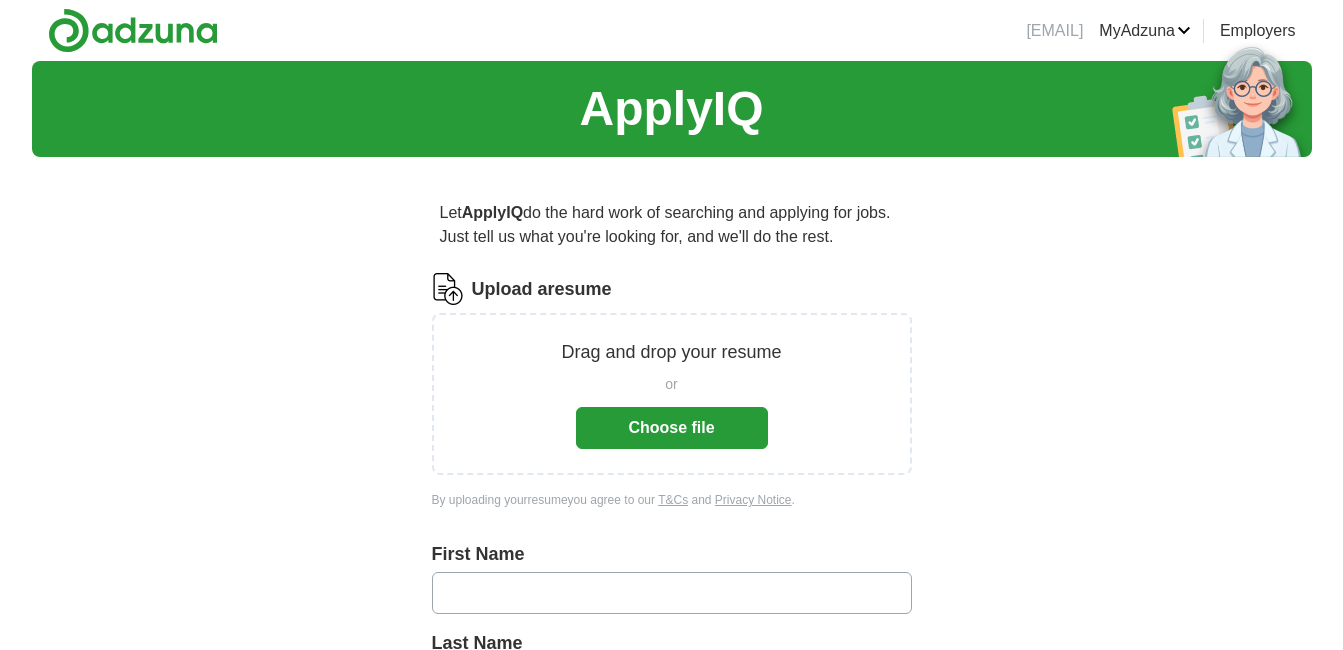scroll, scrollTop: 200, scrollLeft: 0, axis: vertical 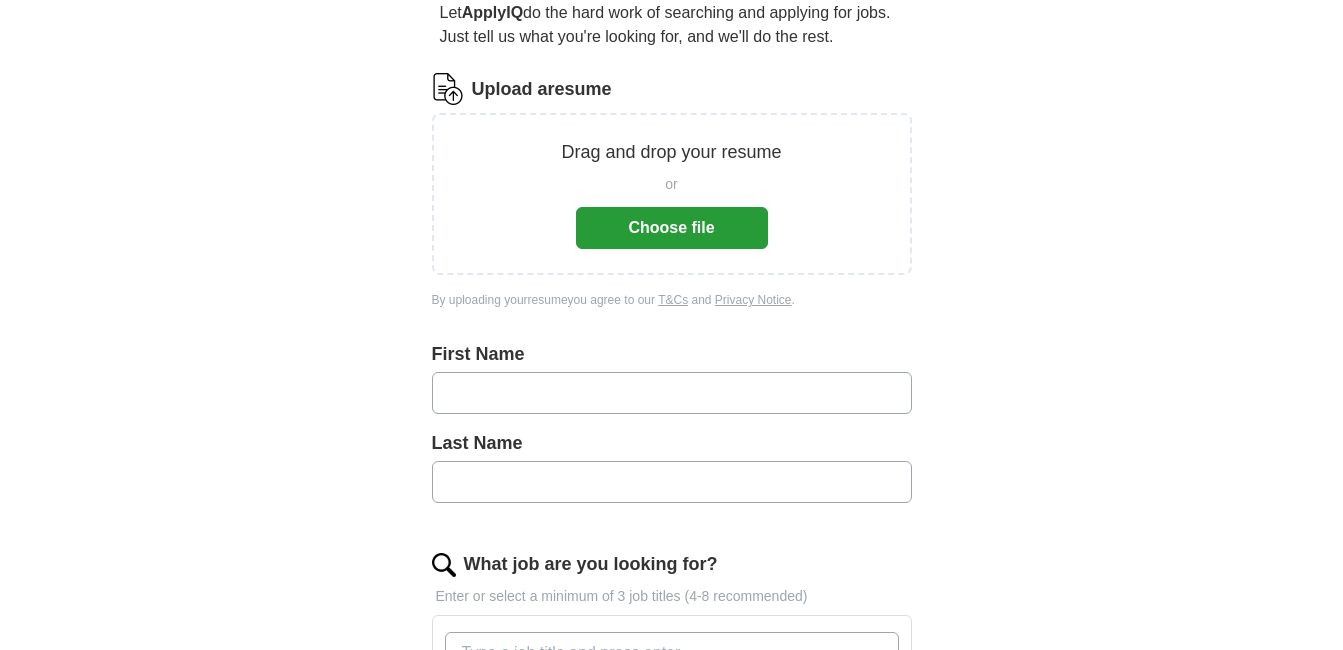 click on "Choose file" at bounding box center (672, 228) 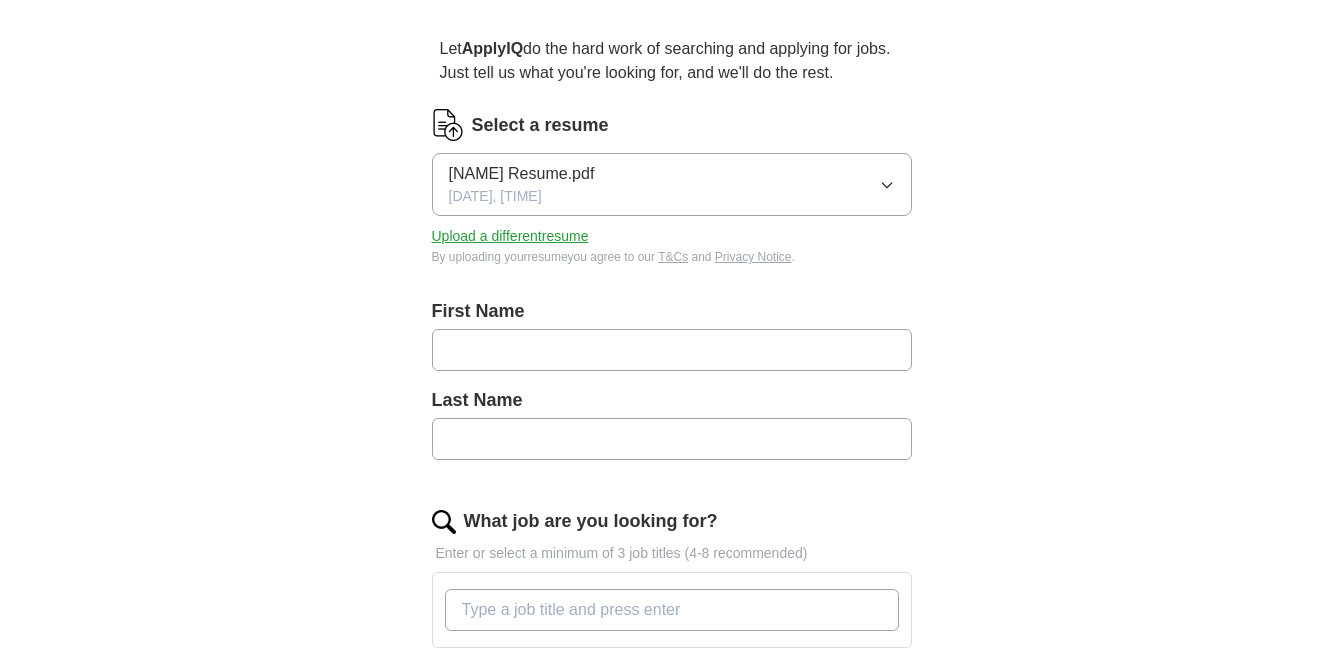 scroll, scrollTop: 200, scrollLeft: 0, axis: vertical 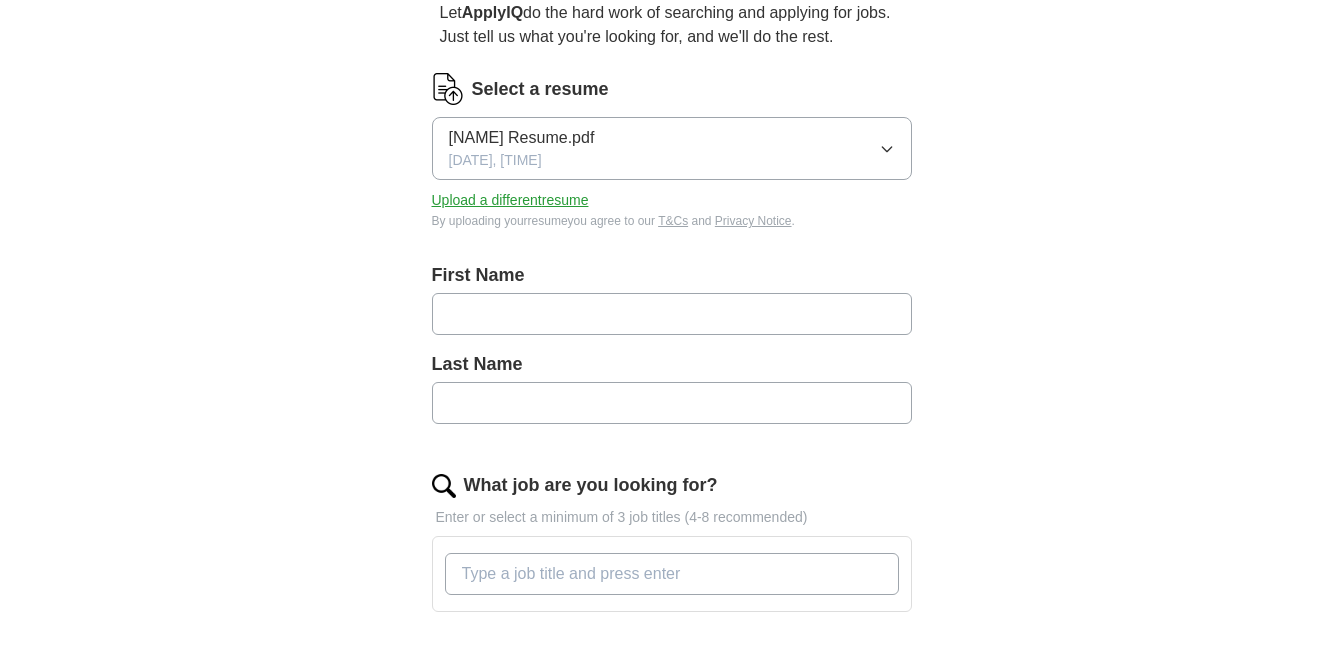 click at bounding box center (672, 314) 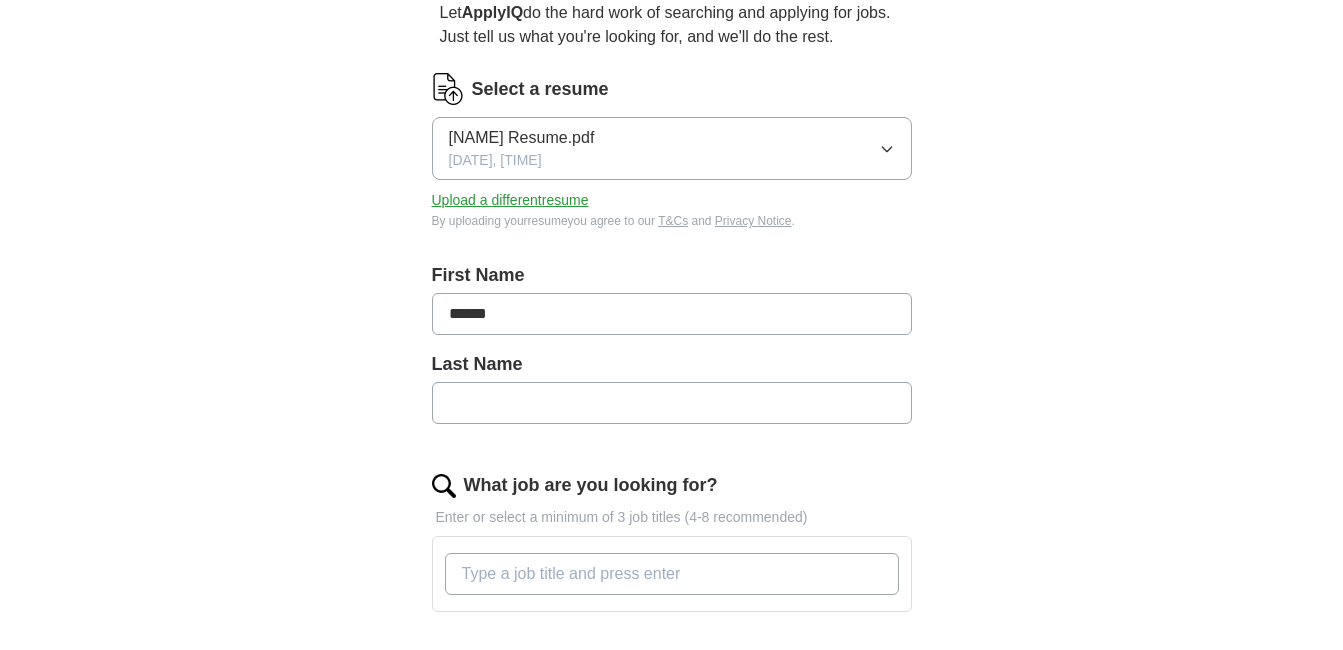 type on "******" 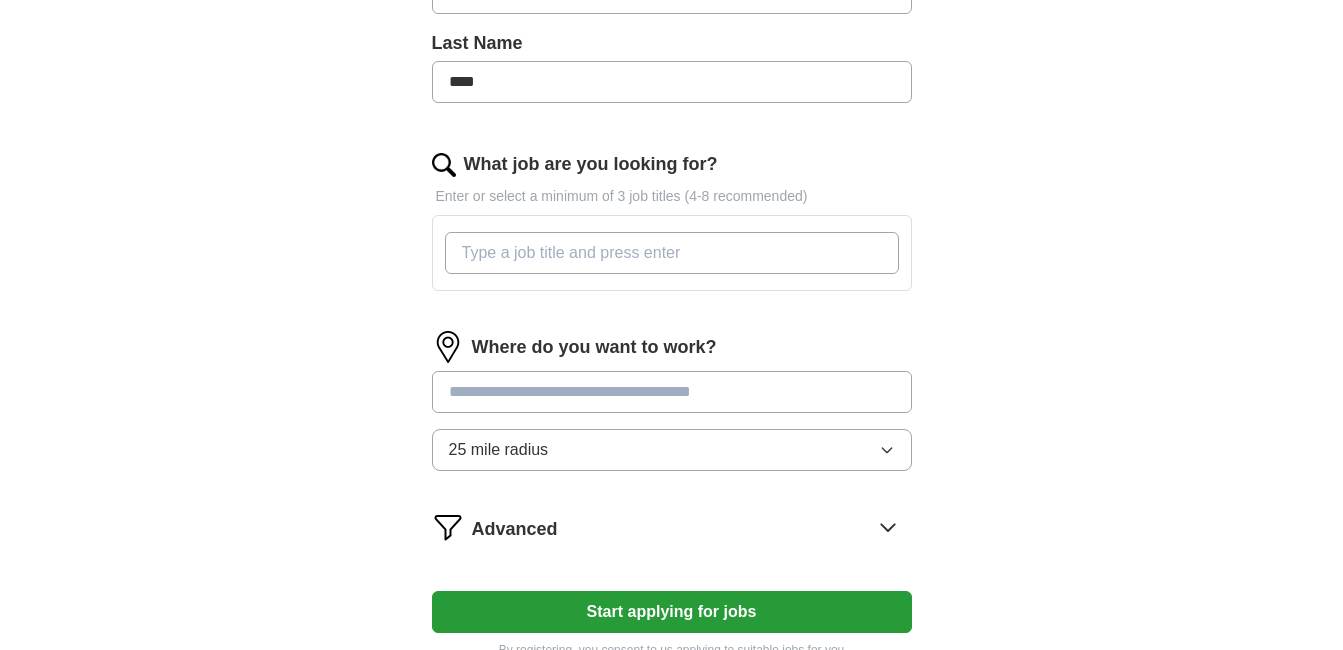 scroll, scrollTop: 500, scrollLeft: 0, axis: vertical 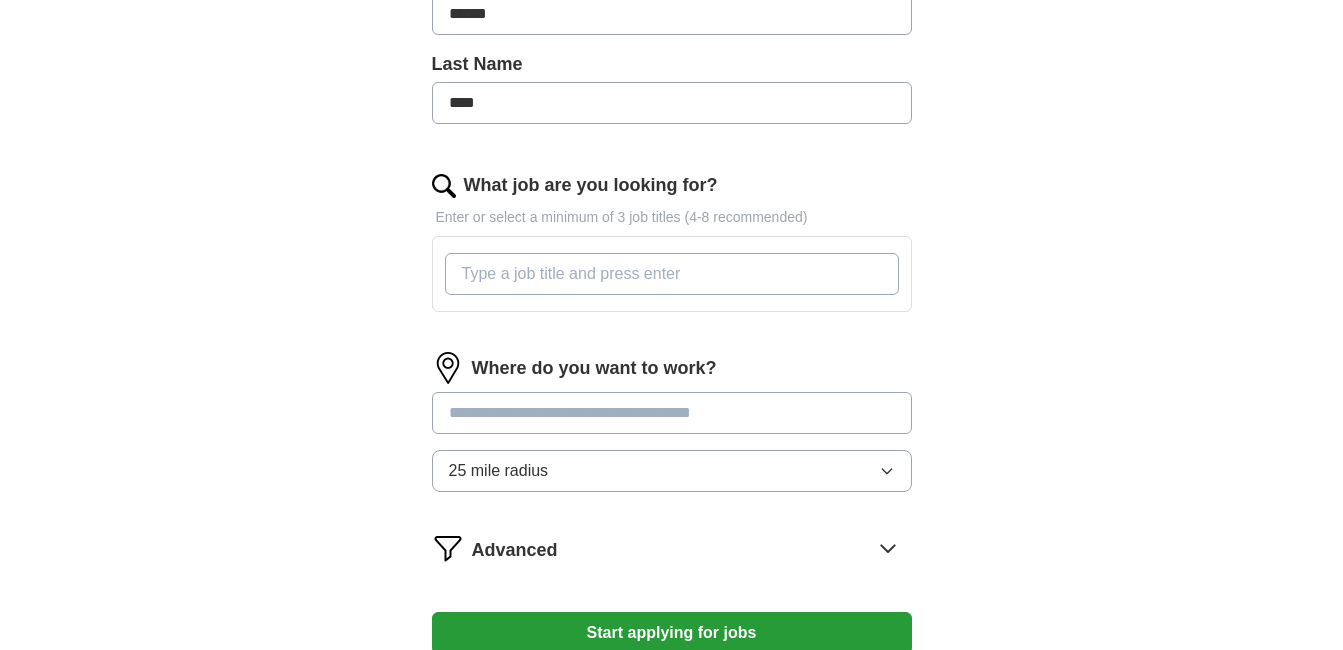 type on "****" 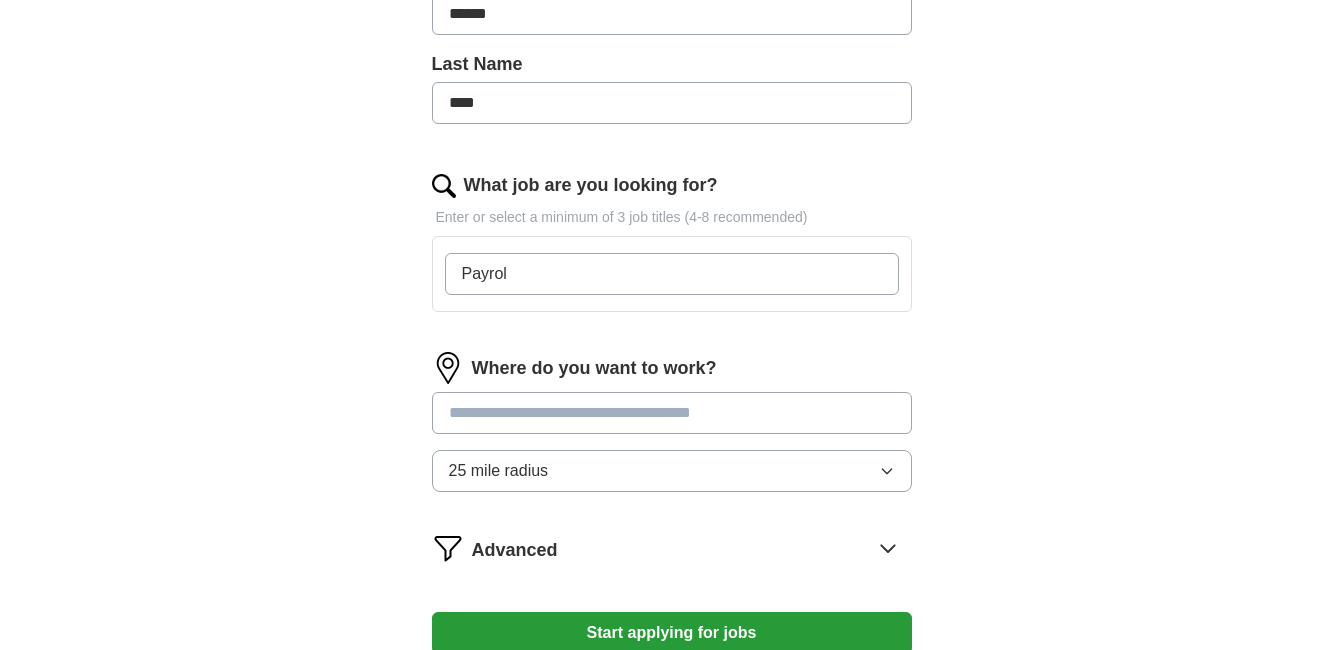 type on "Payroll" 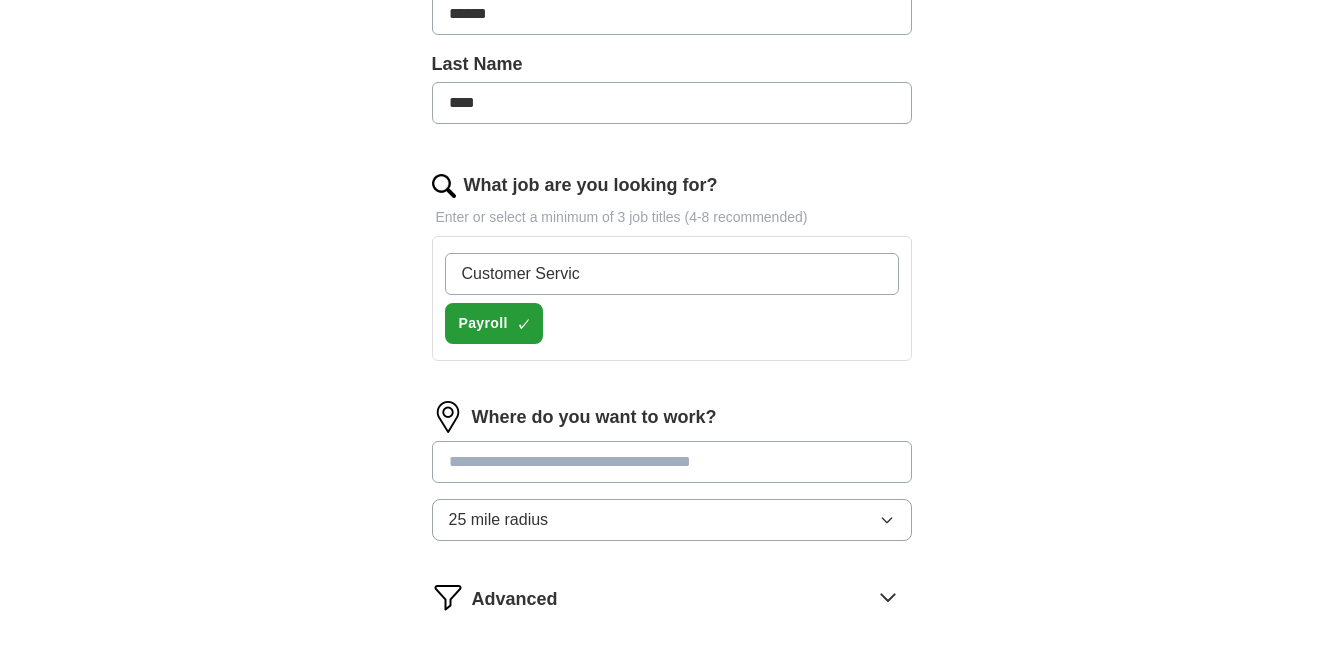 type on "Customer Service" 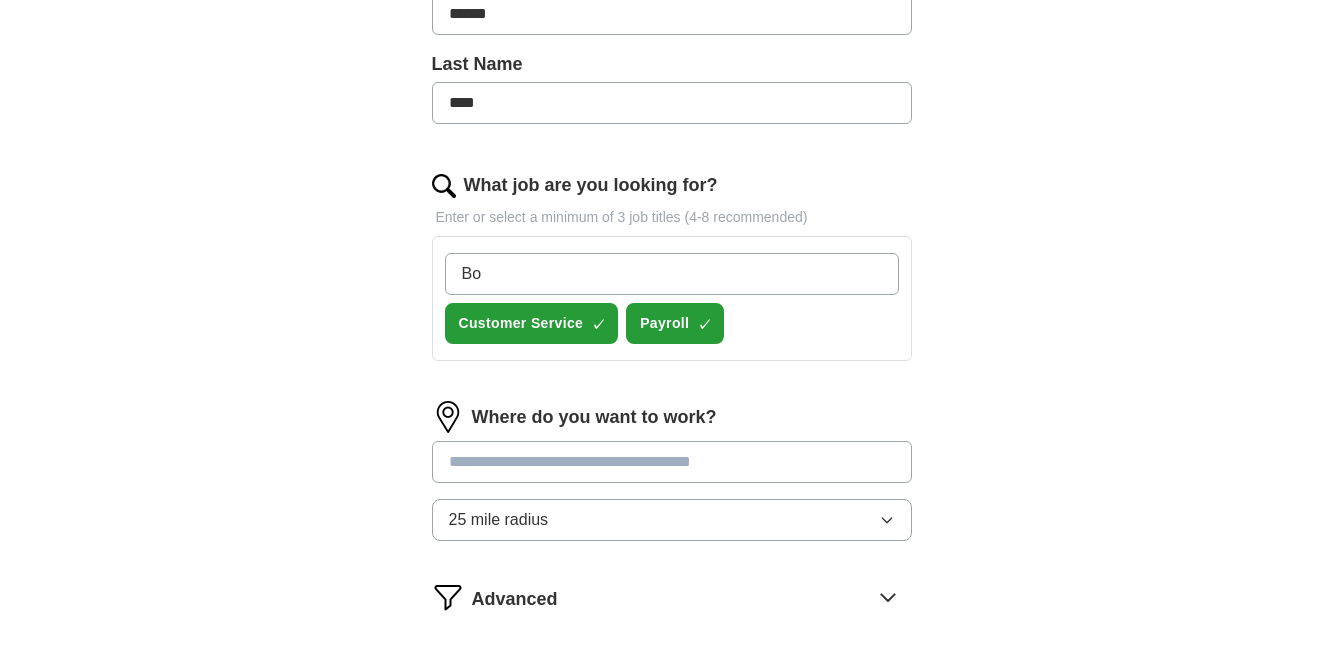 type on "B" 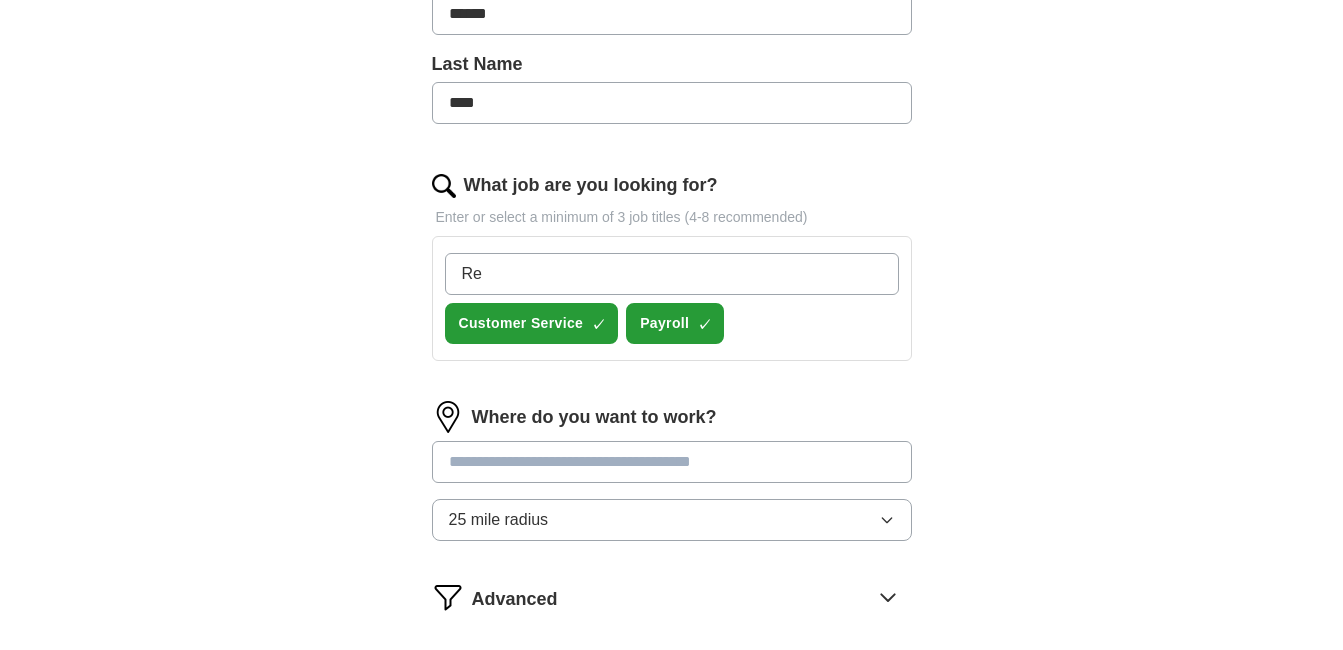 type on "R" 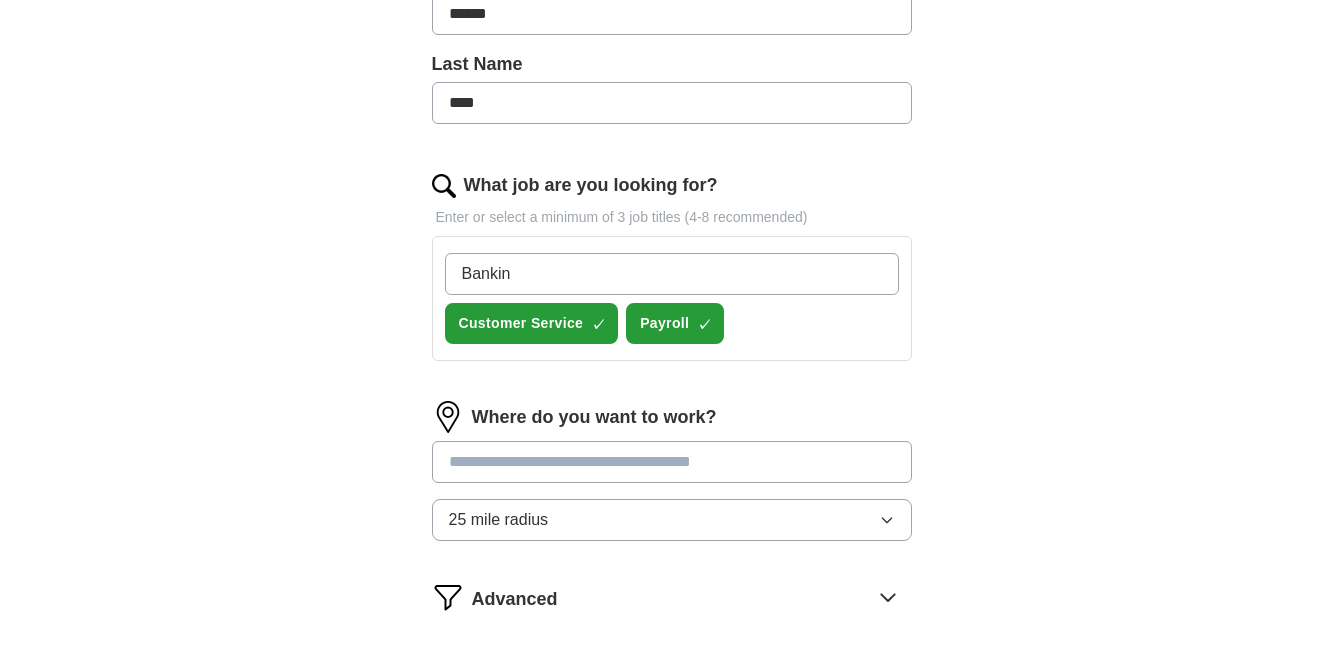 type on "Banking" 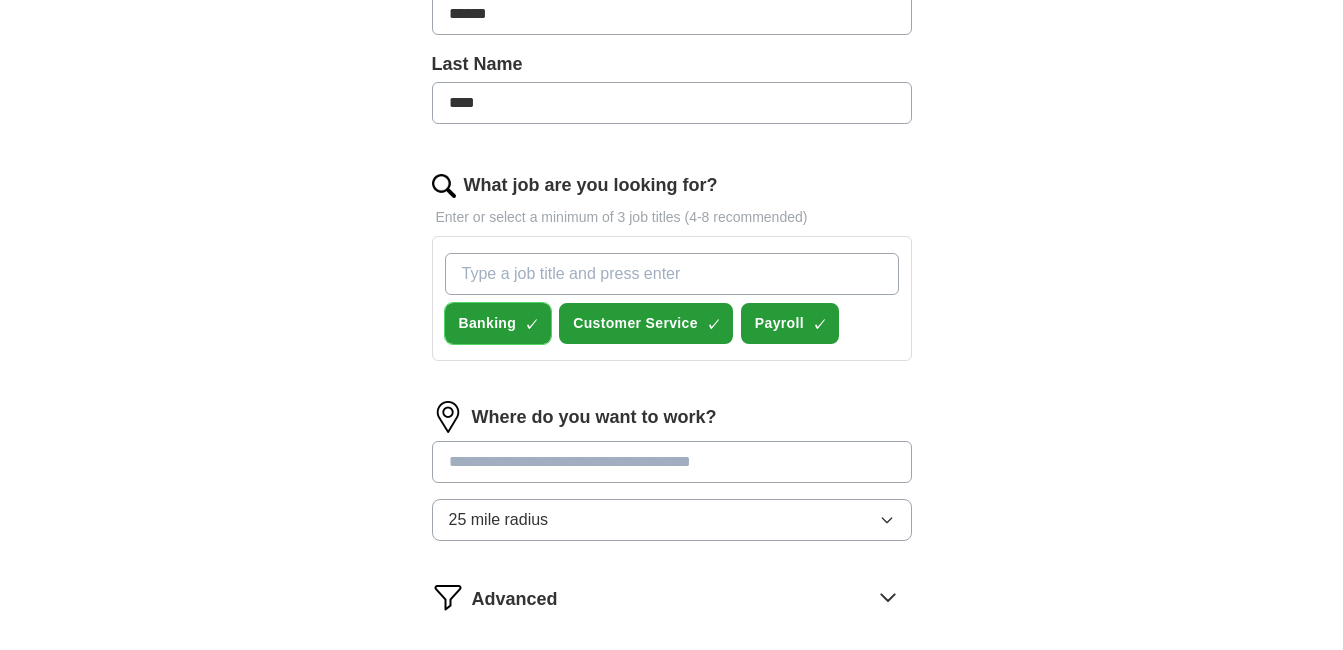 click on "×" at bounding box center (0, 0) 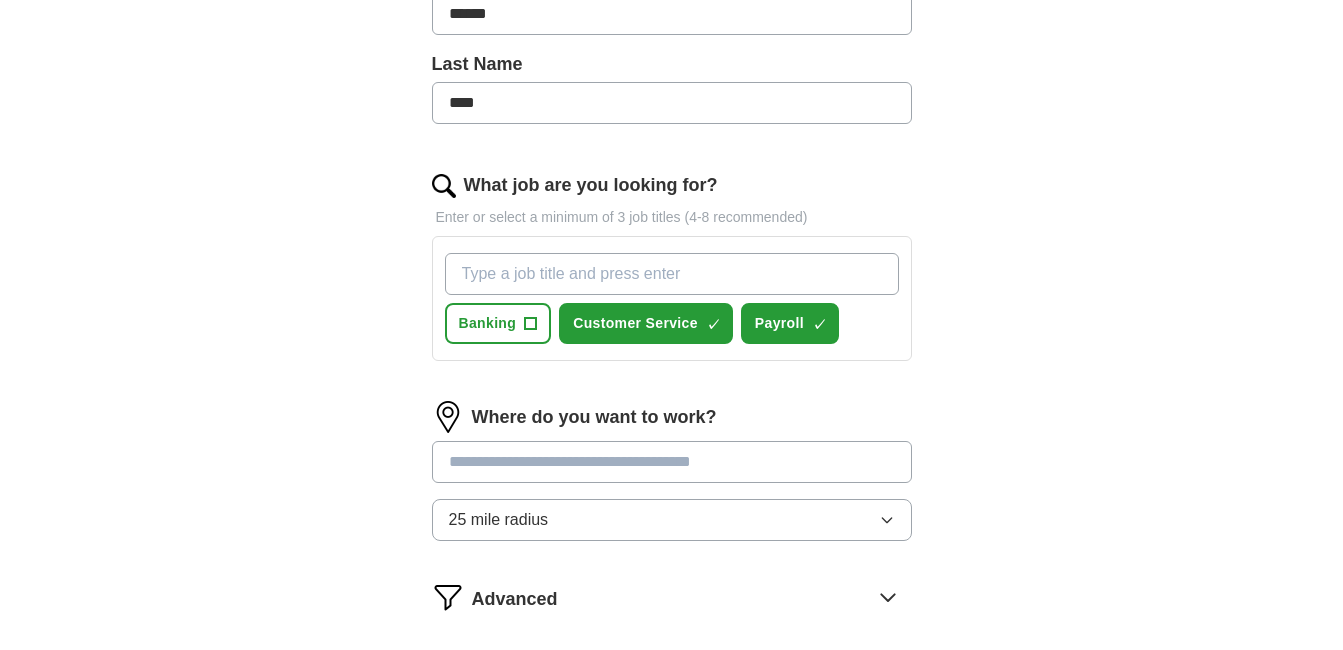 click on "What job are you looking for?" at bounding box center [672, 274] 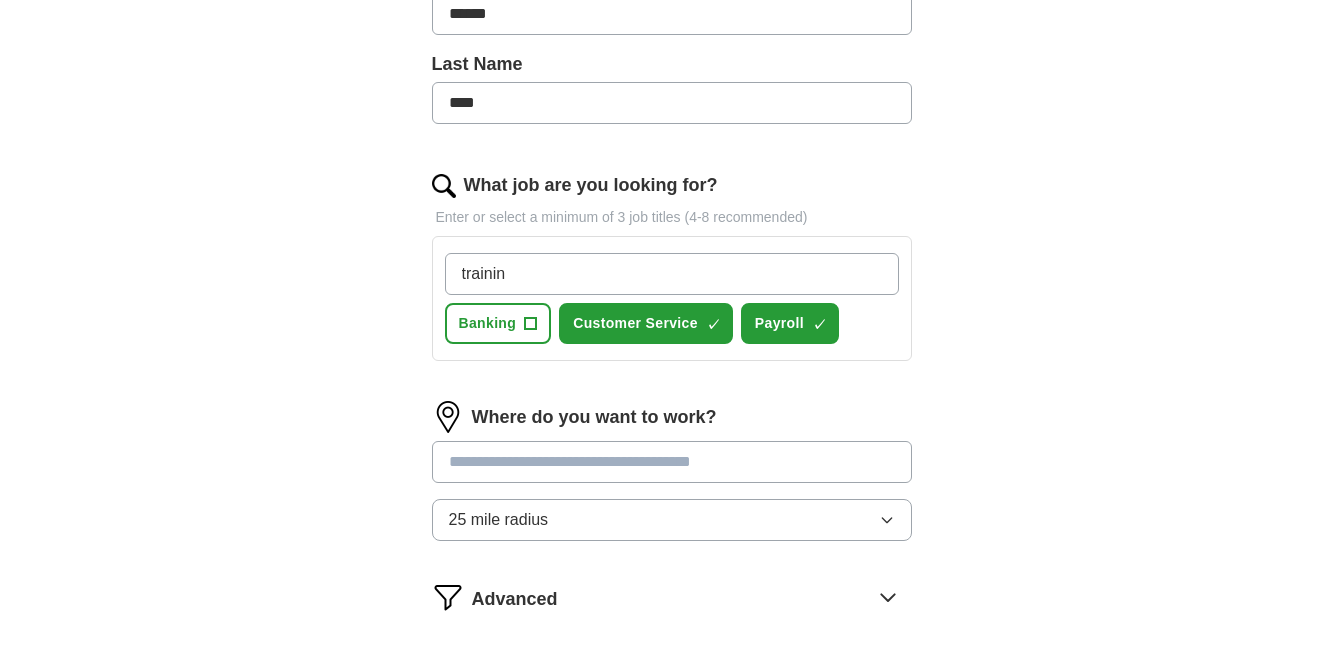 type on "training" 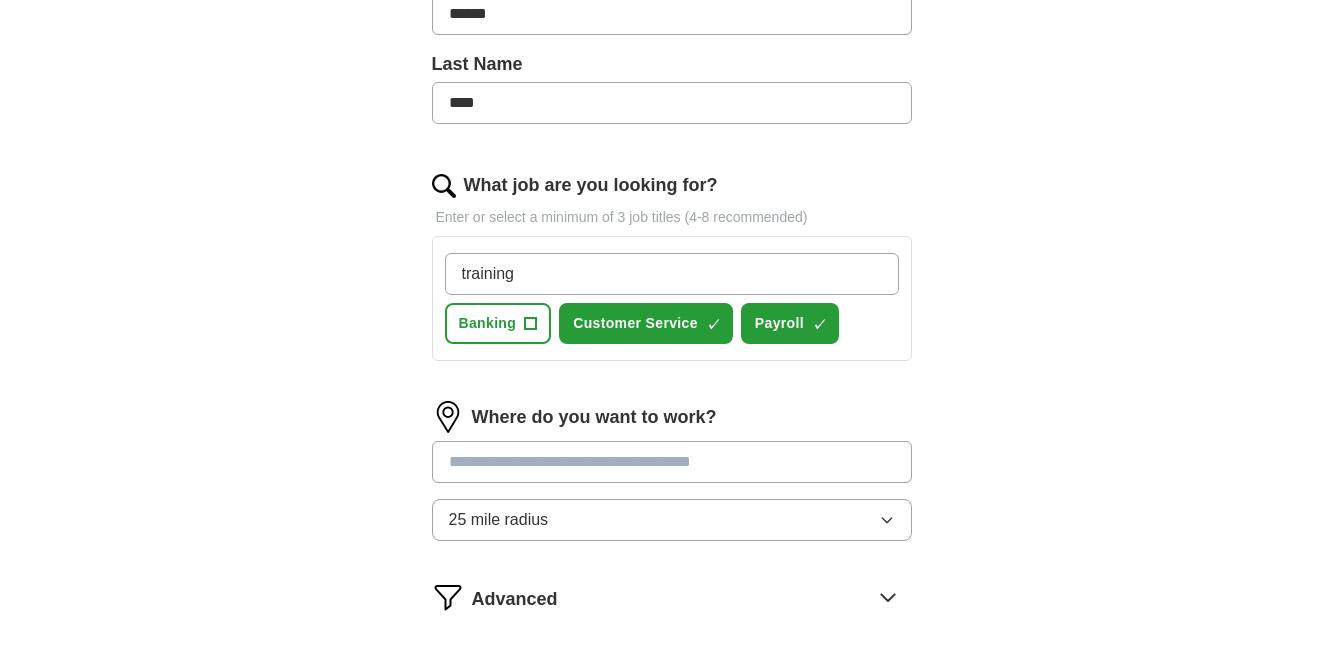 type 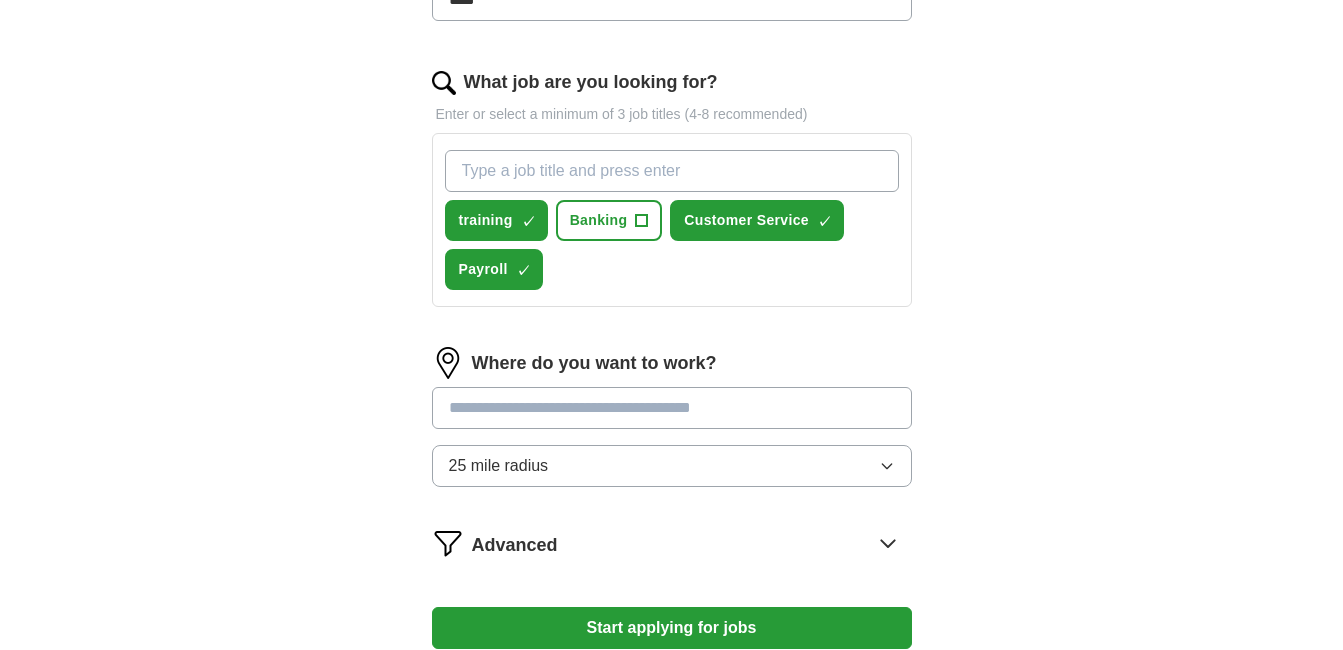 scroll, scrollTop: 700, scrollLeft: 0, axis: vertical 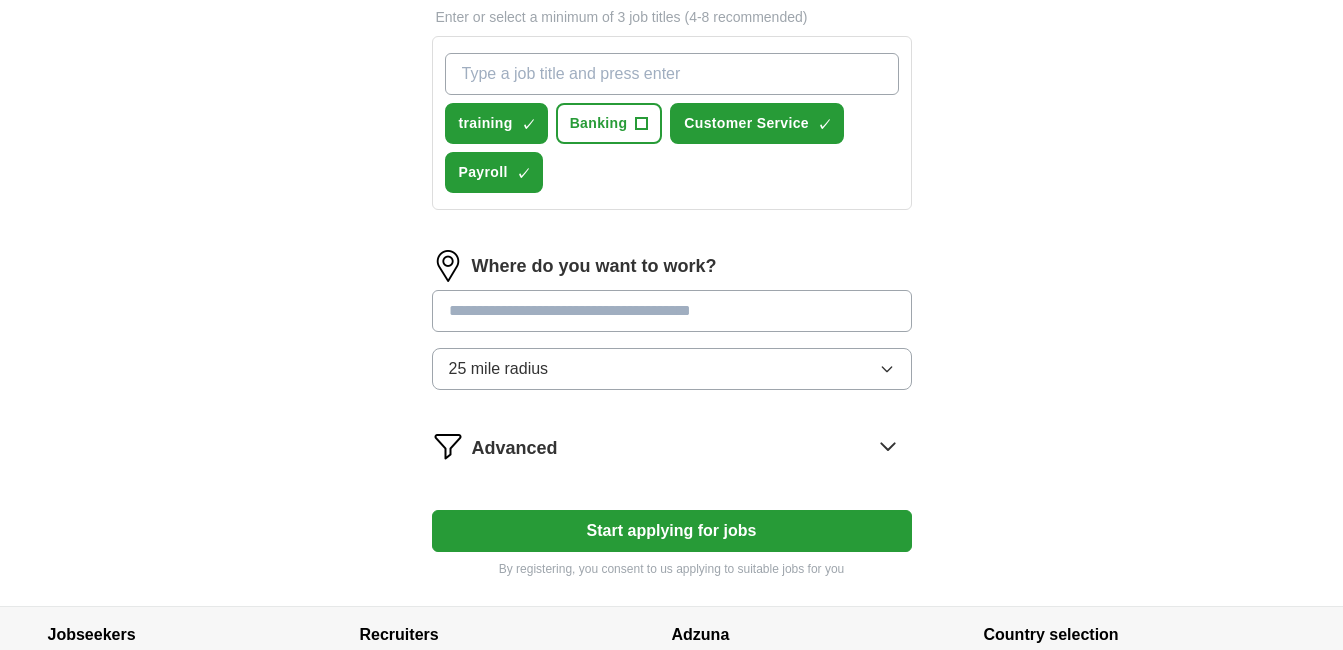 click at bounding box center [672, 311] 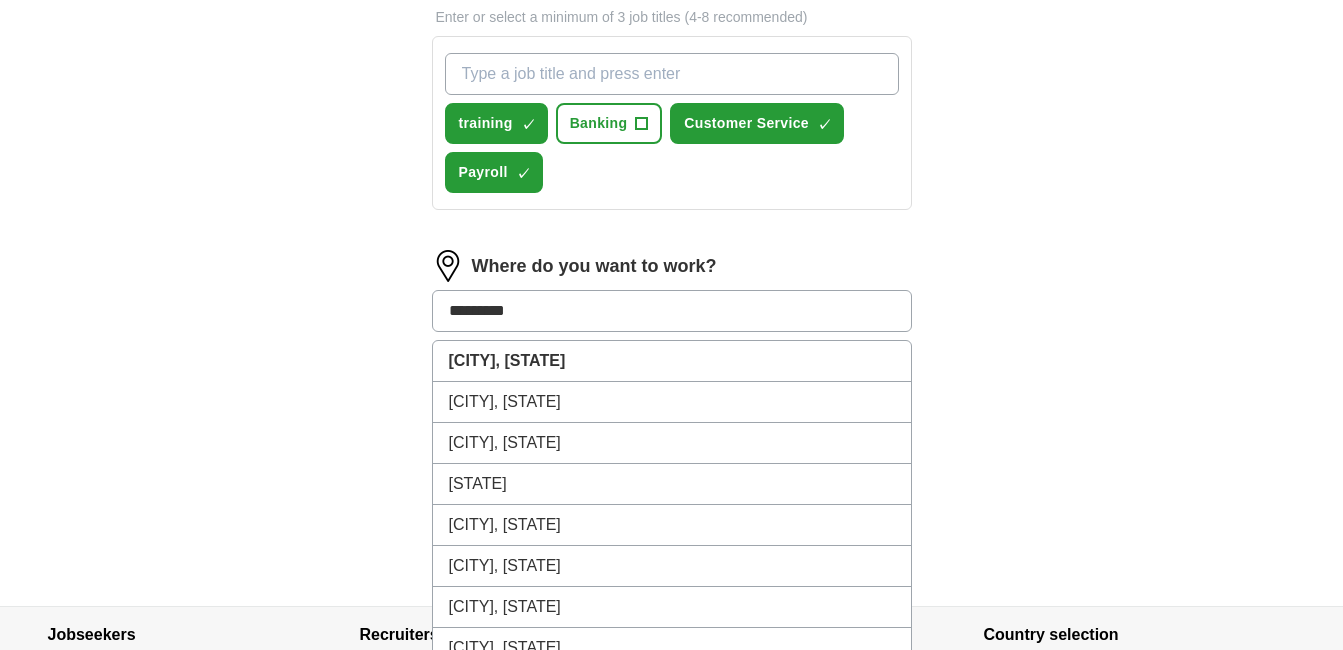 type on "*********" 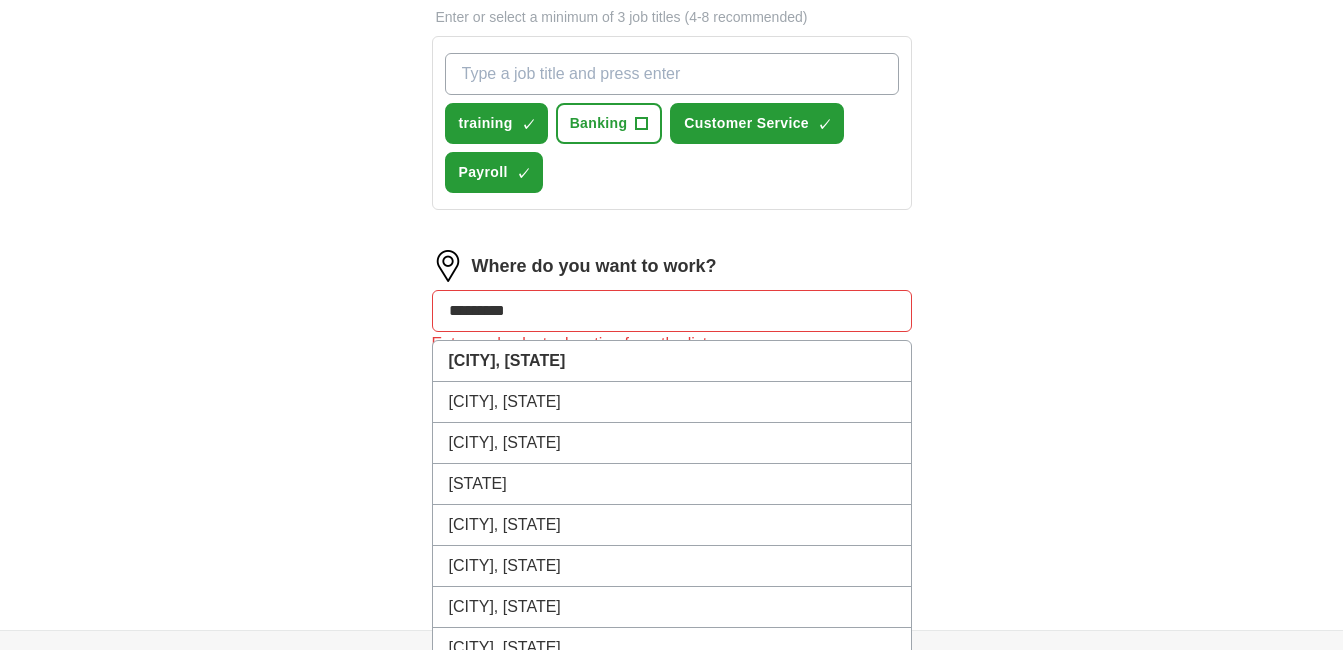 click on "*********" at bounding box center (672, 311) 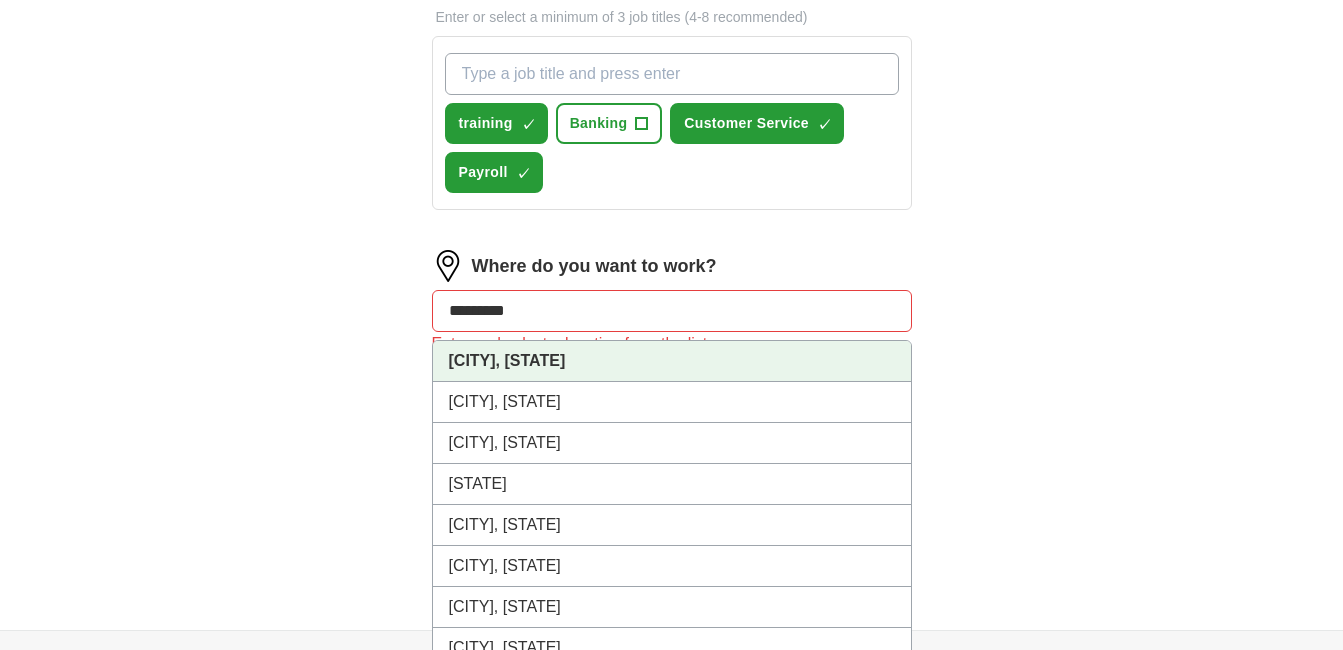 click on "[CITY], [STATE]" at bounding box center [507, 360] 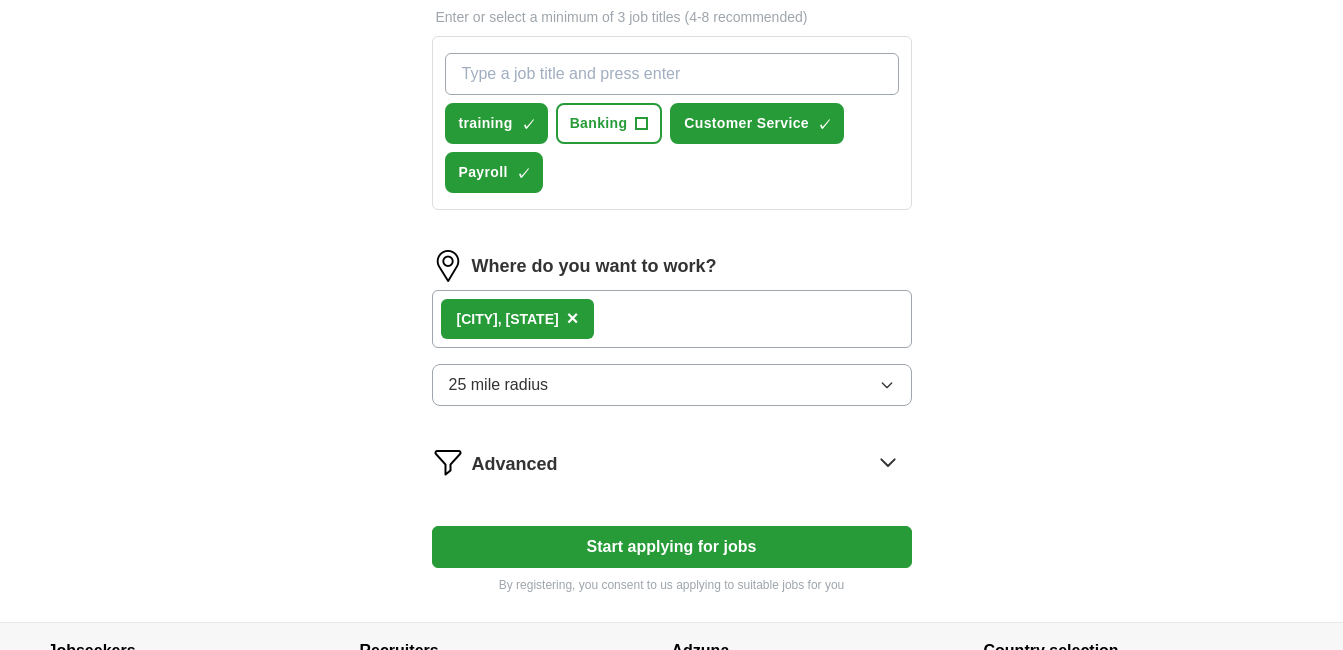 click 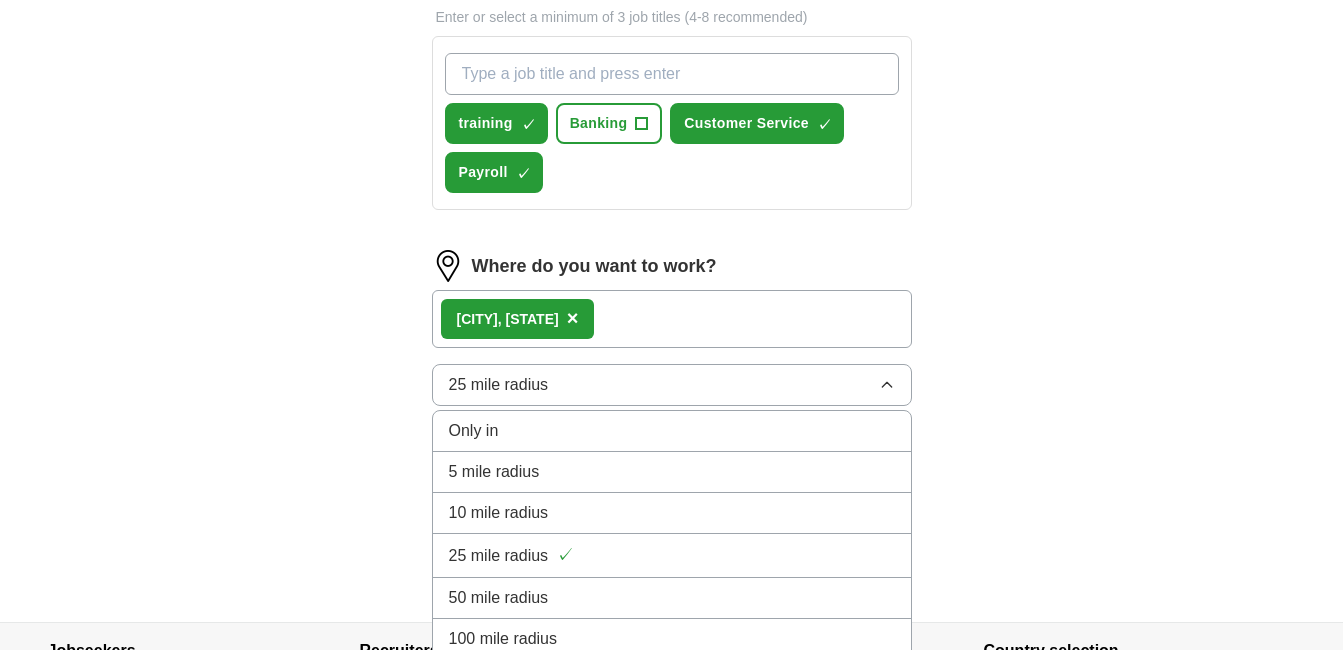 click on "50 mile radius" at bounding box center (672, 598) 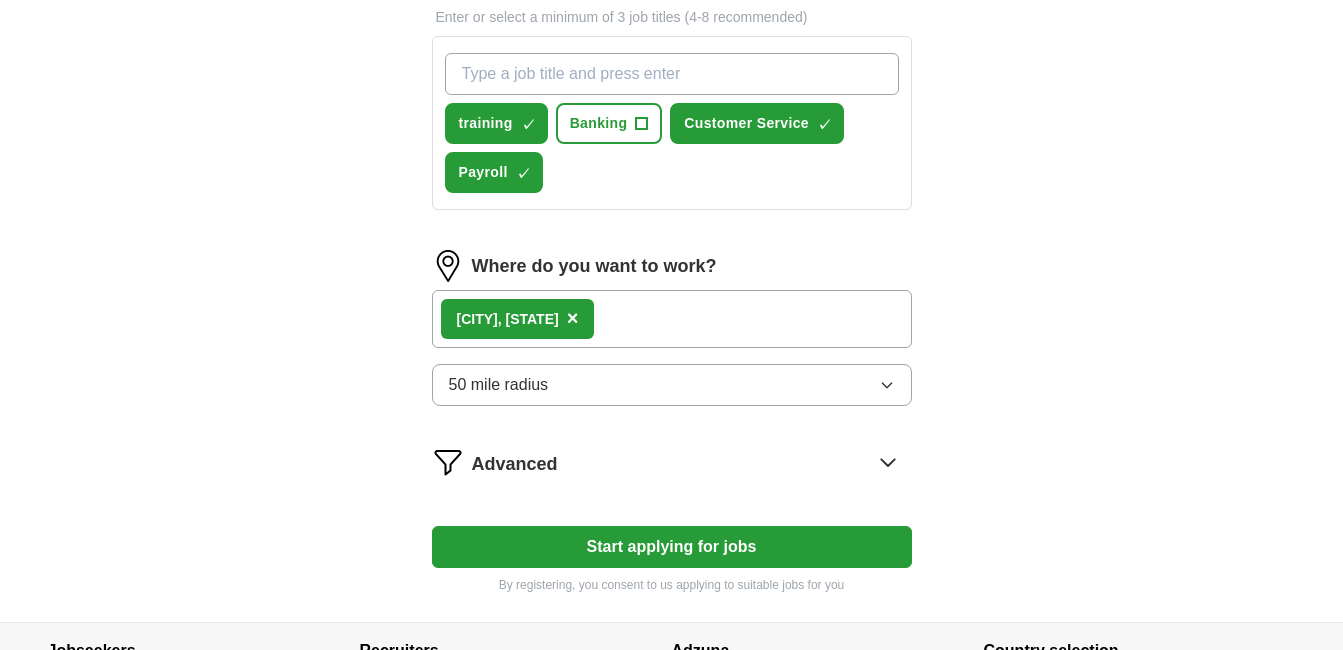 click on "50 mile radius" at bounding box center [672, 385] 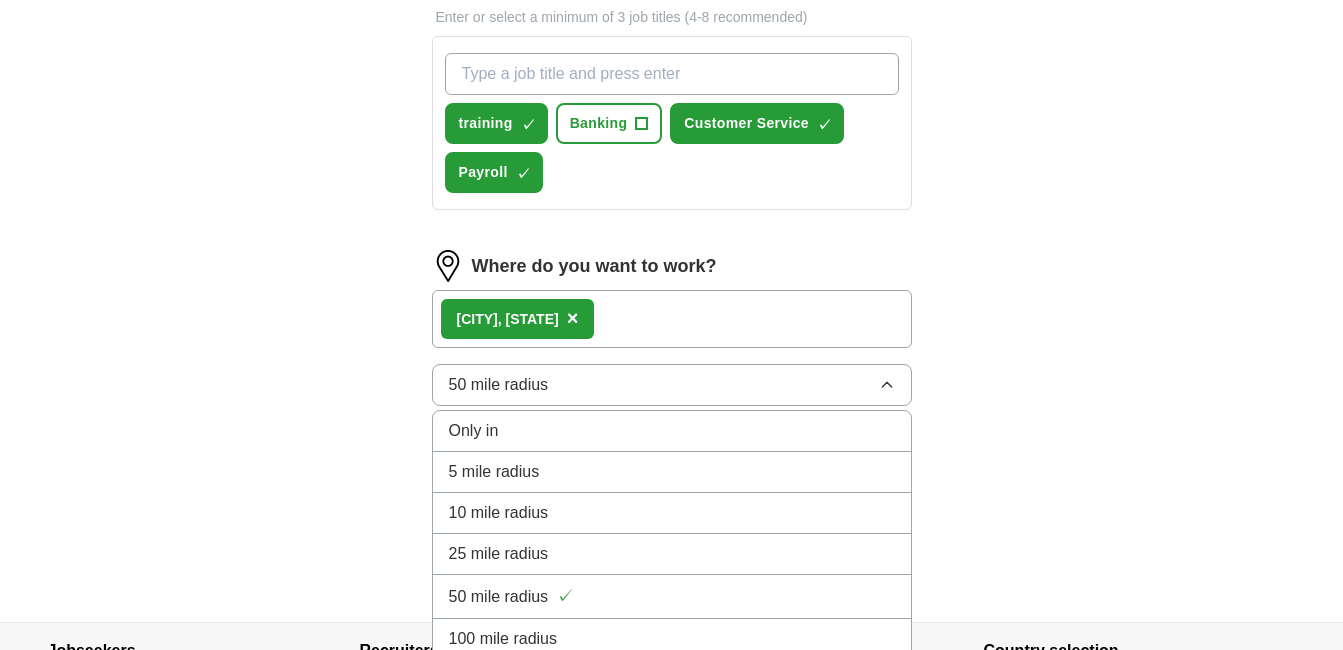 click on "50 mile radius" at bounding box center (499, 597) 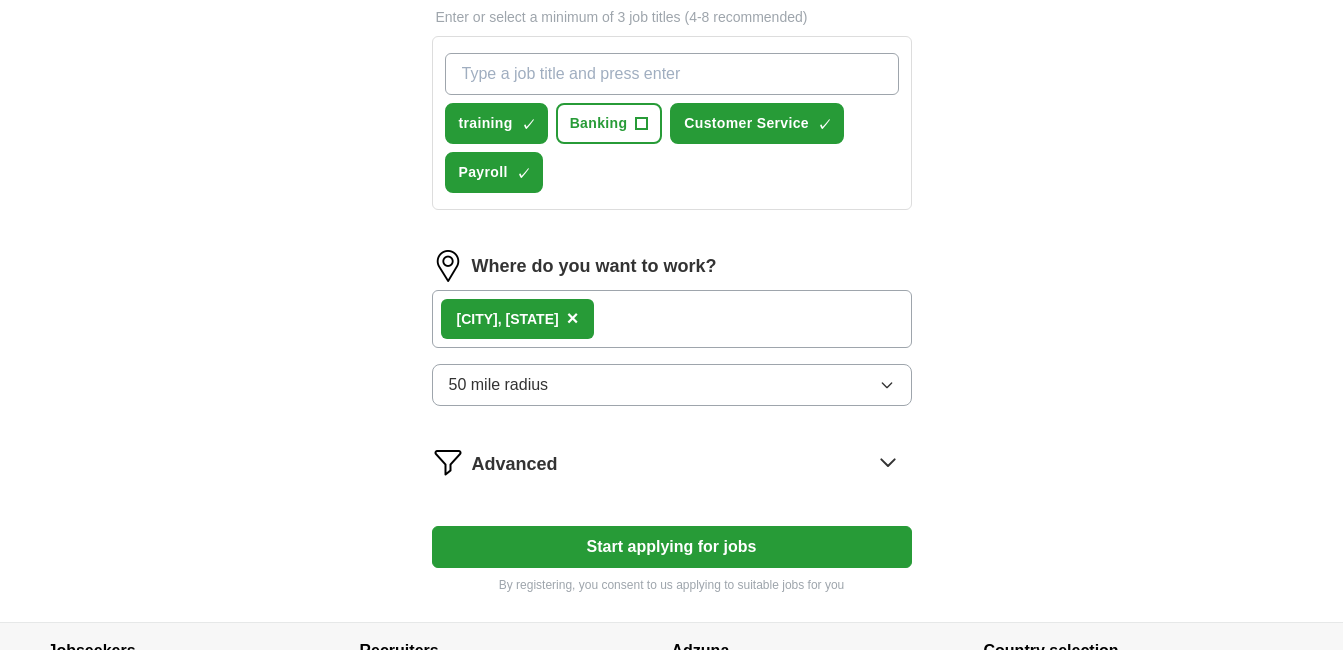 scroll, scrollTop: 800, scrollLeft: 0, axis: vertical 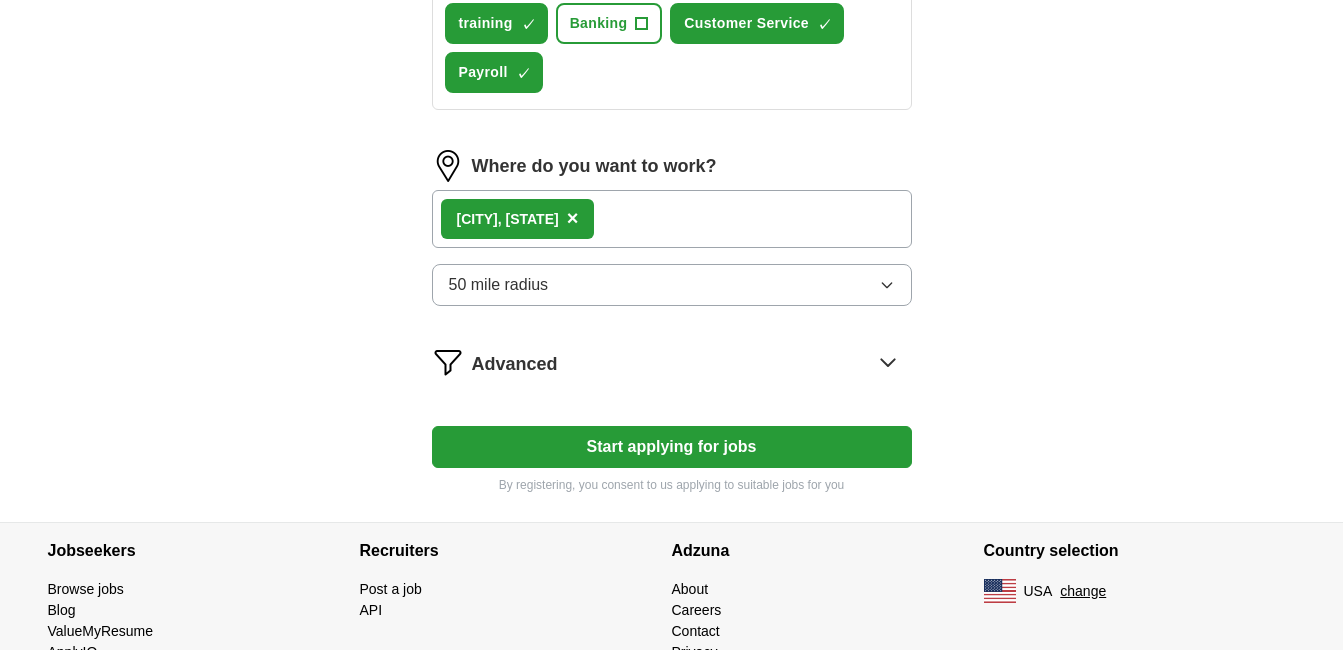 click on "Advanced" at bounding box center [692, 362] 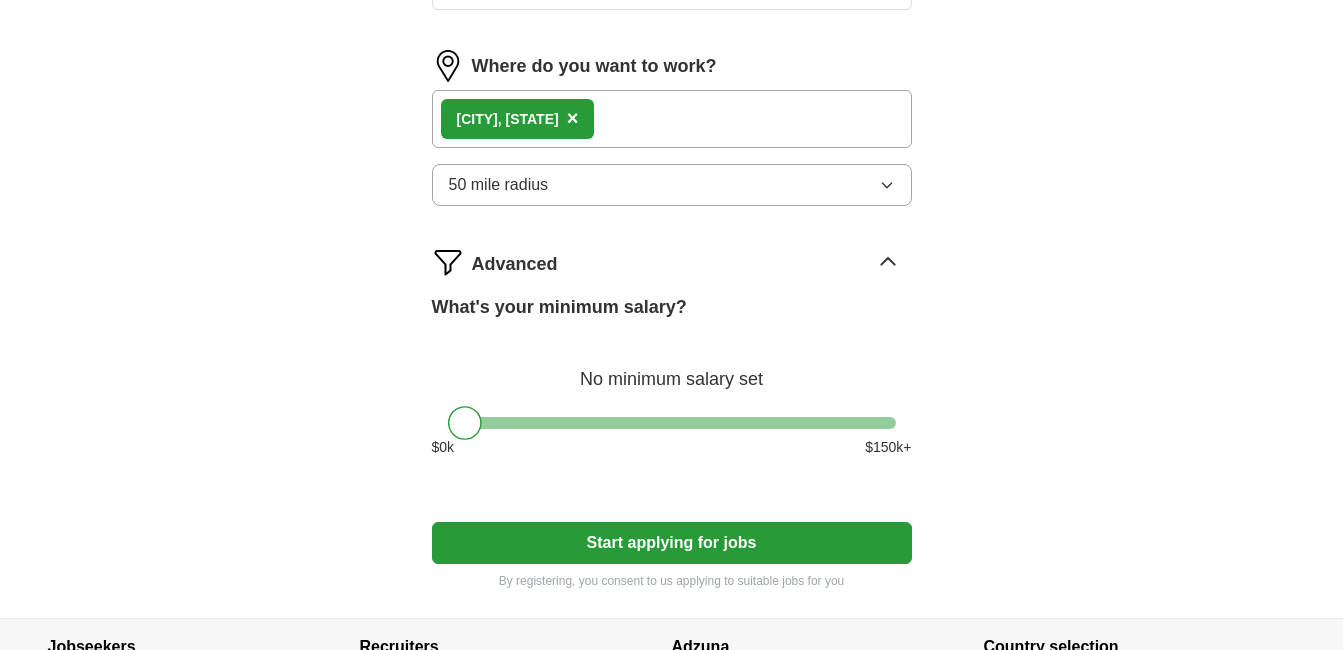 scroll, scrollTop: 1000, scrollLeft: 0, axis: vertical 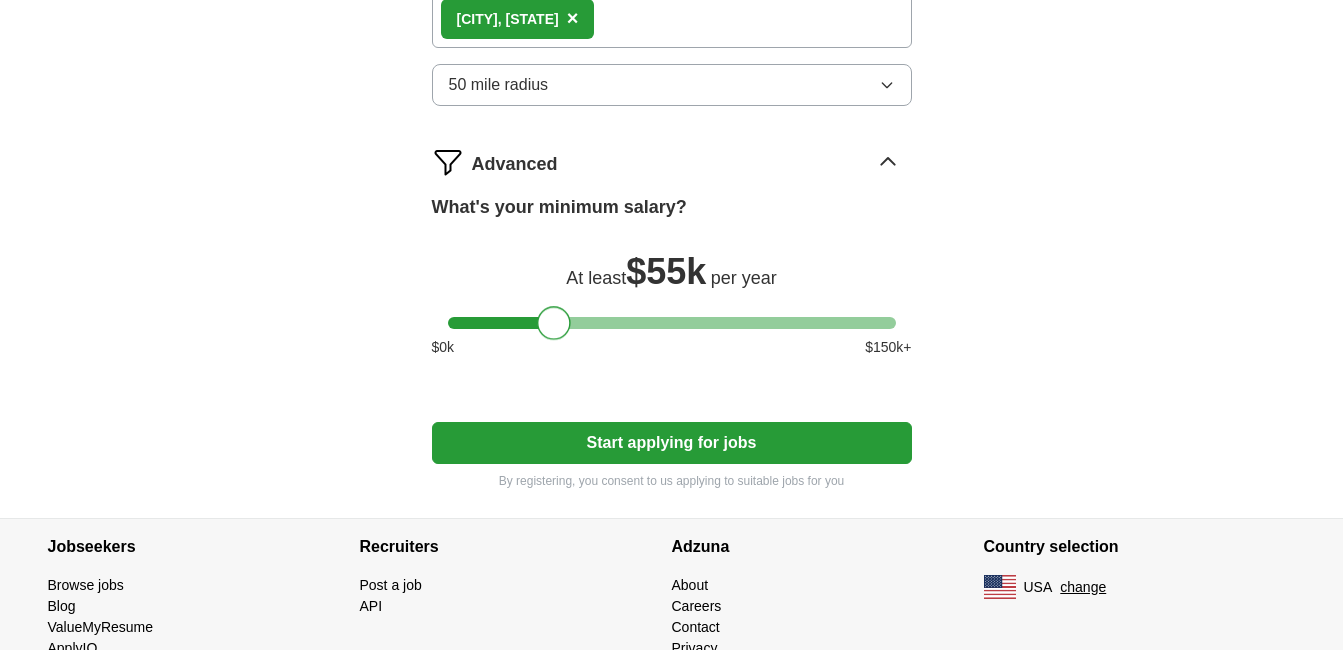 drag, startPoint x: 467, startPoint y: 321, endPoint x: 557, endPoint y: 335, distance: 91.08238 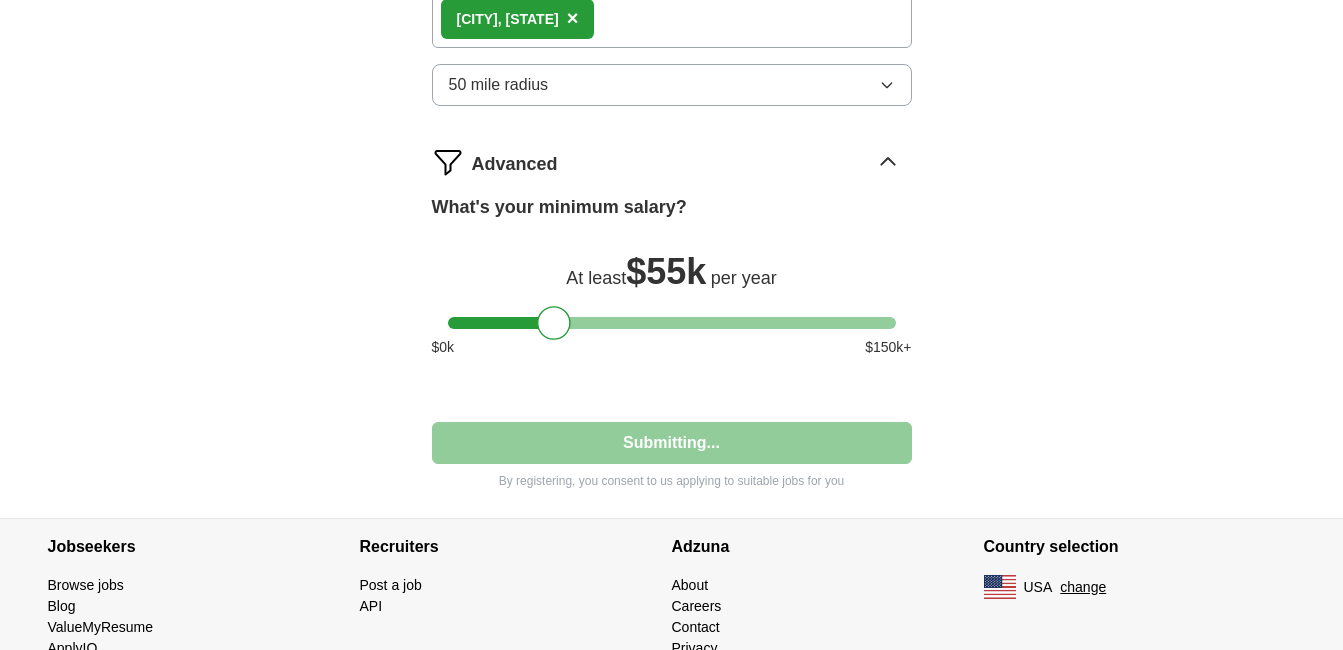 select on "**" 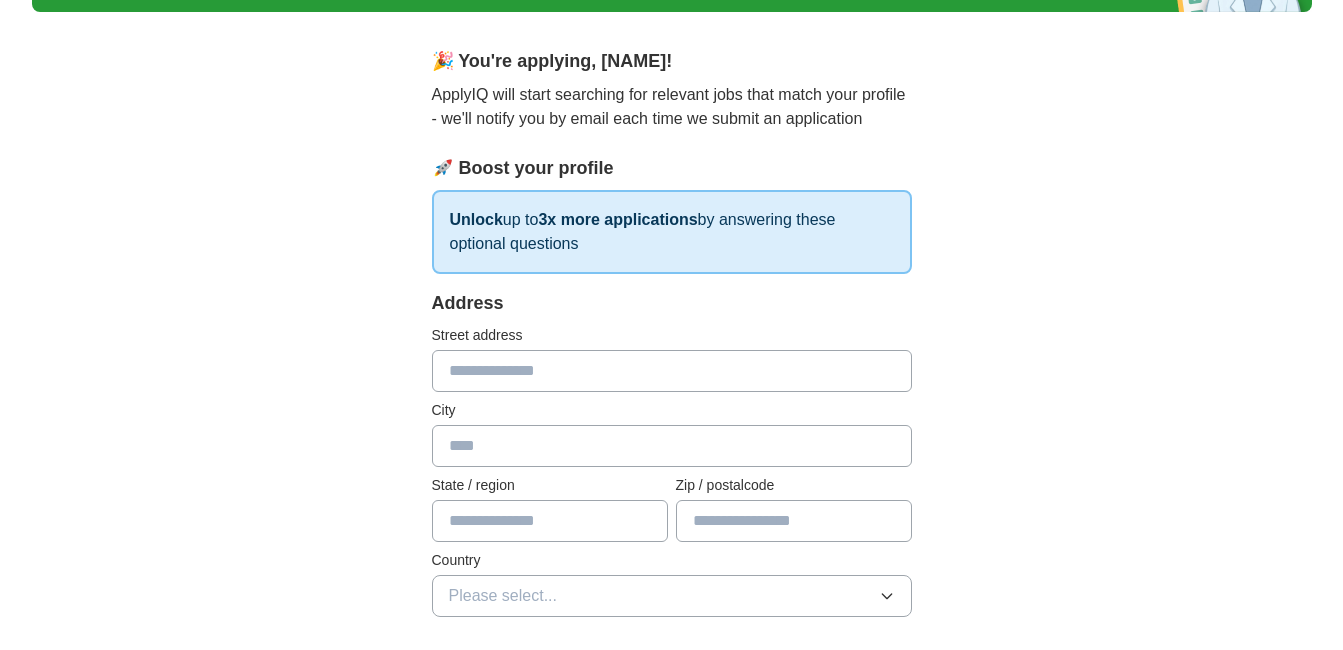 scroll, scrollTop: 200, scrollLeft: 0, axis: vertical 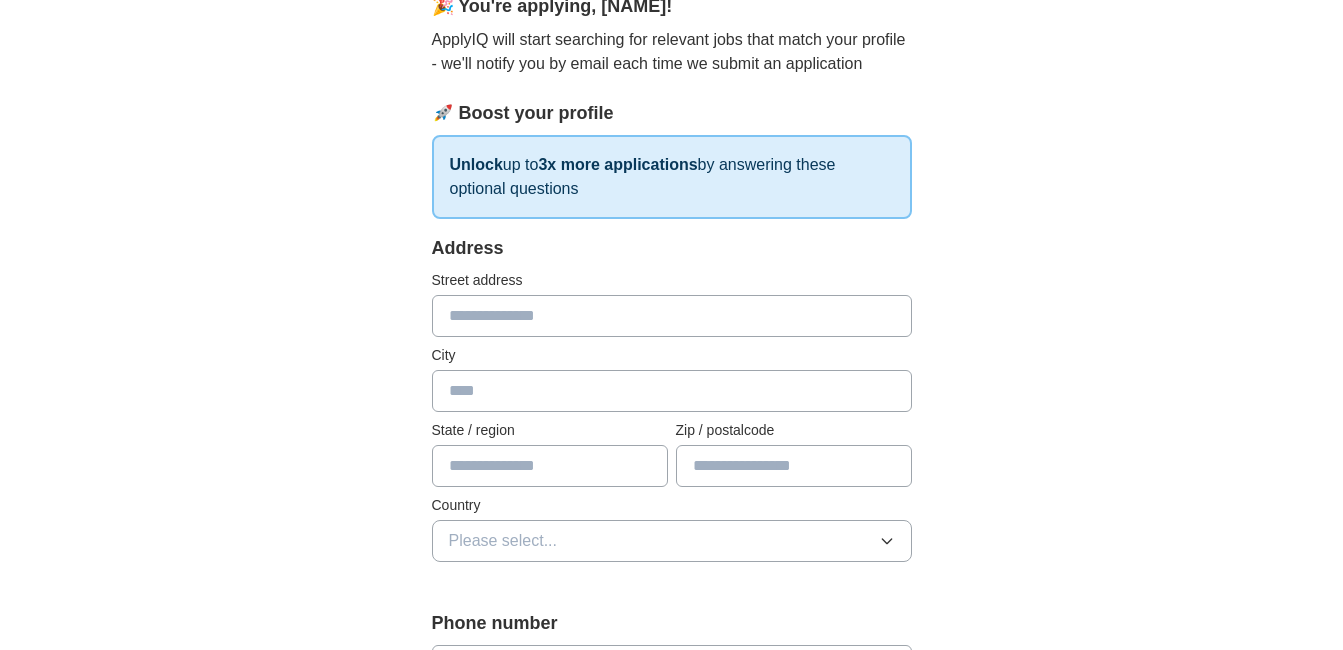 click at bounding box center (672, 316) 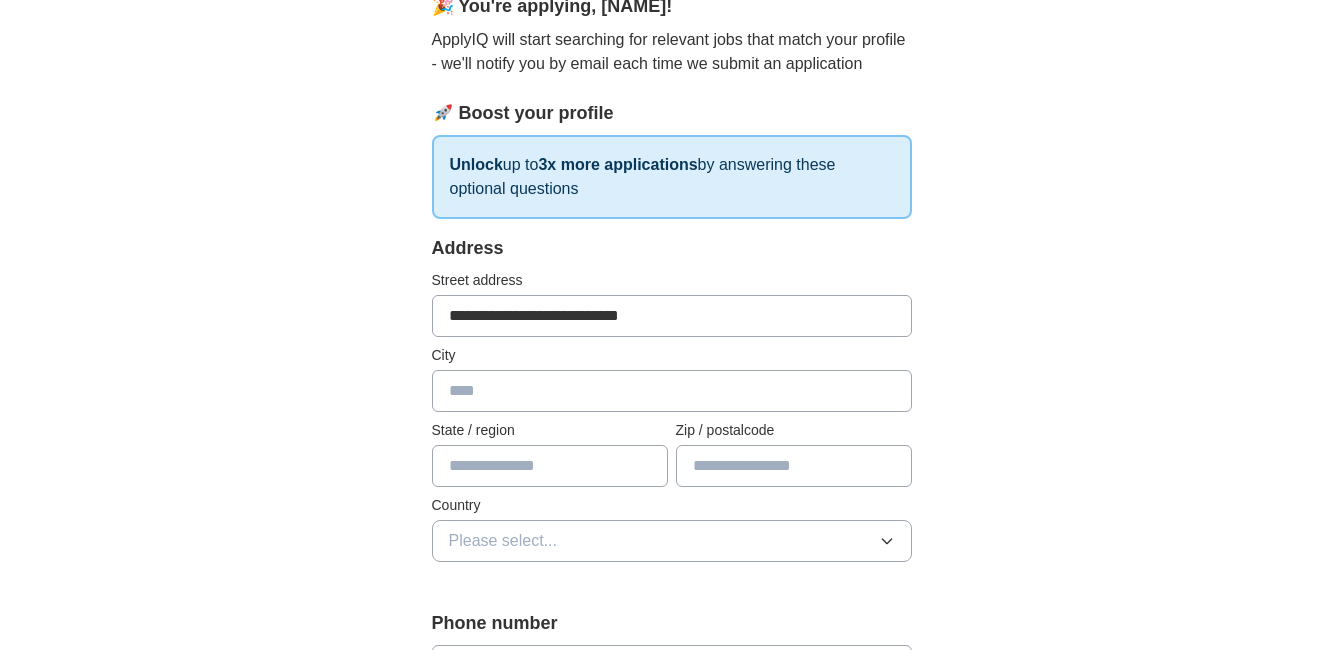 type on "**********" 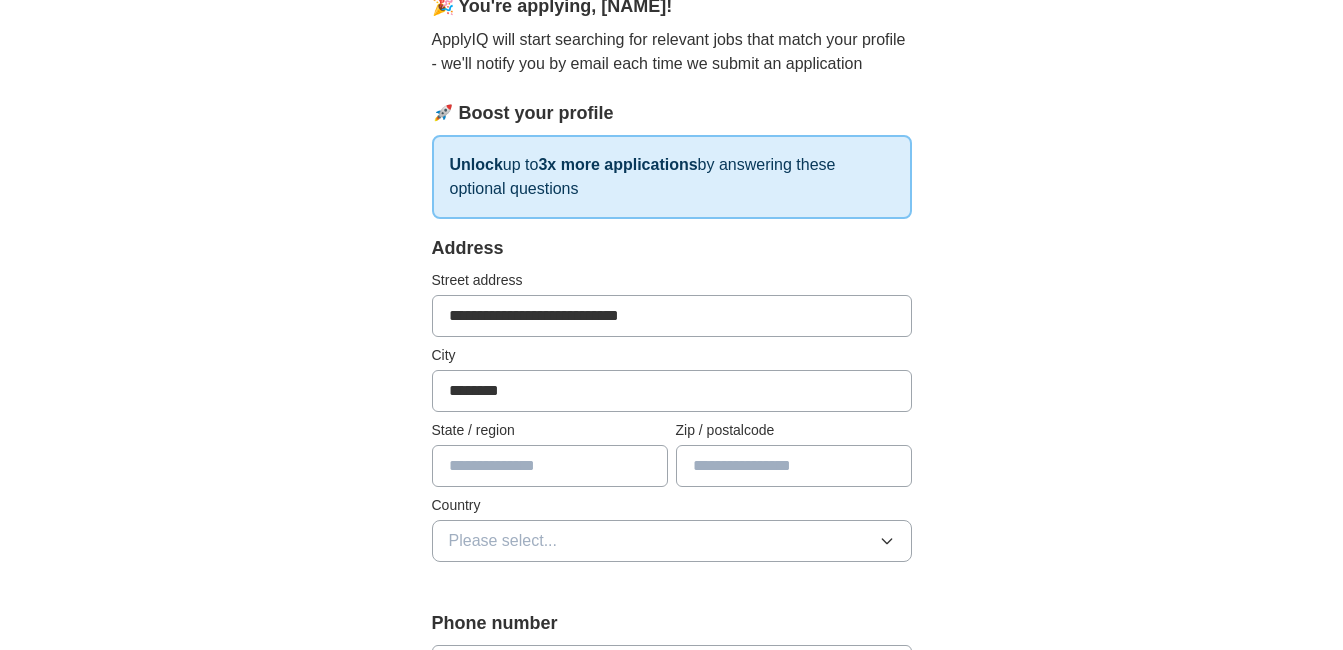 type on "********" 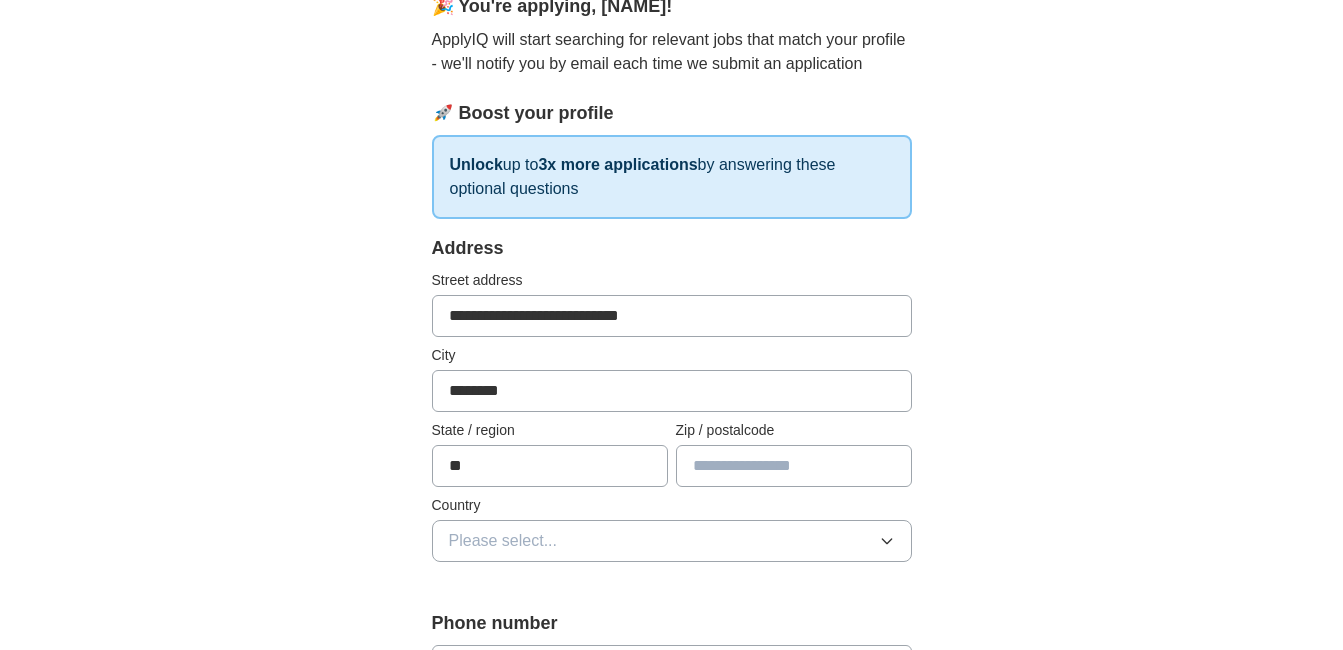 type on "**" 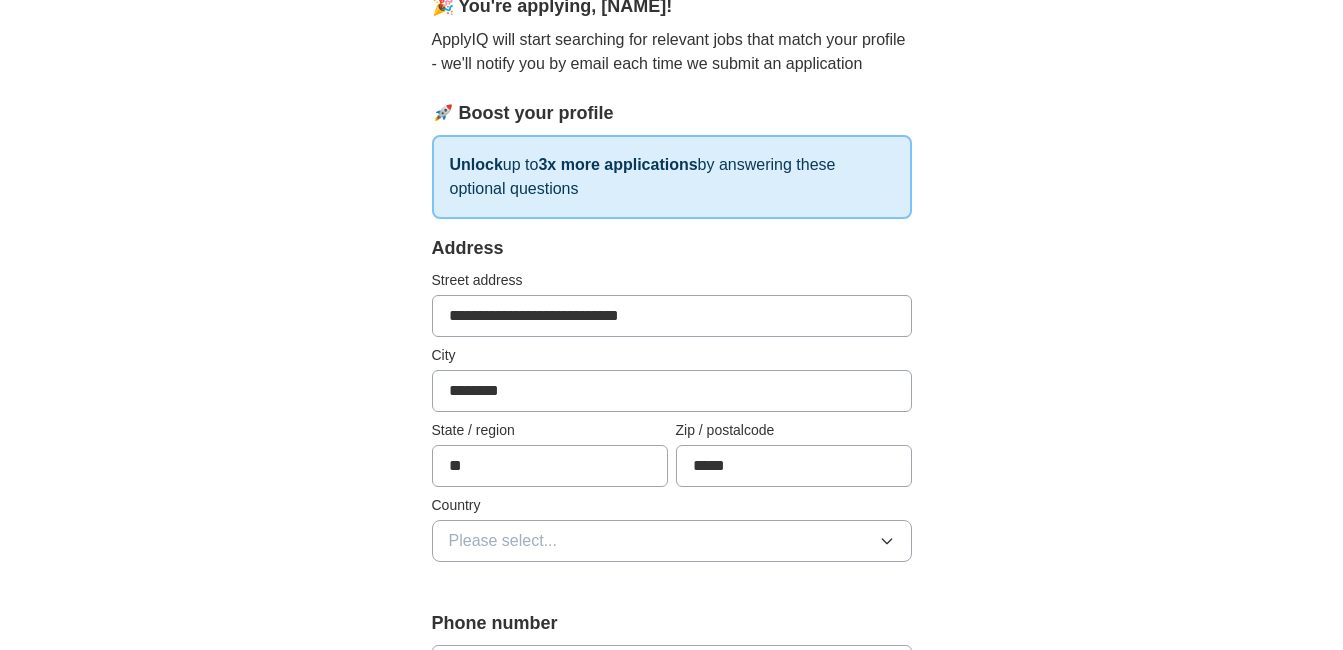 type on "*****" 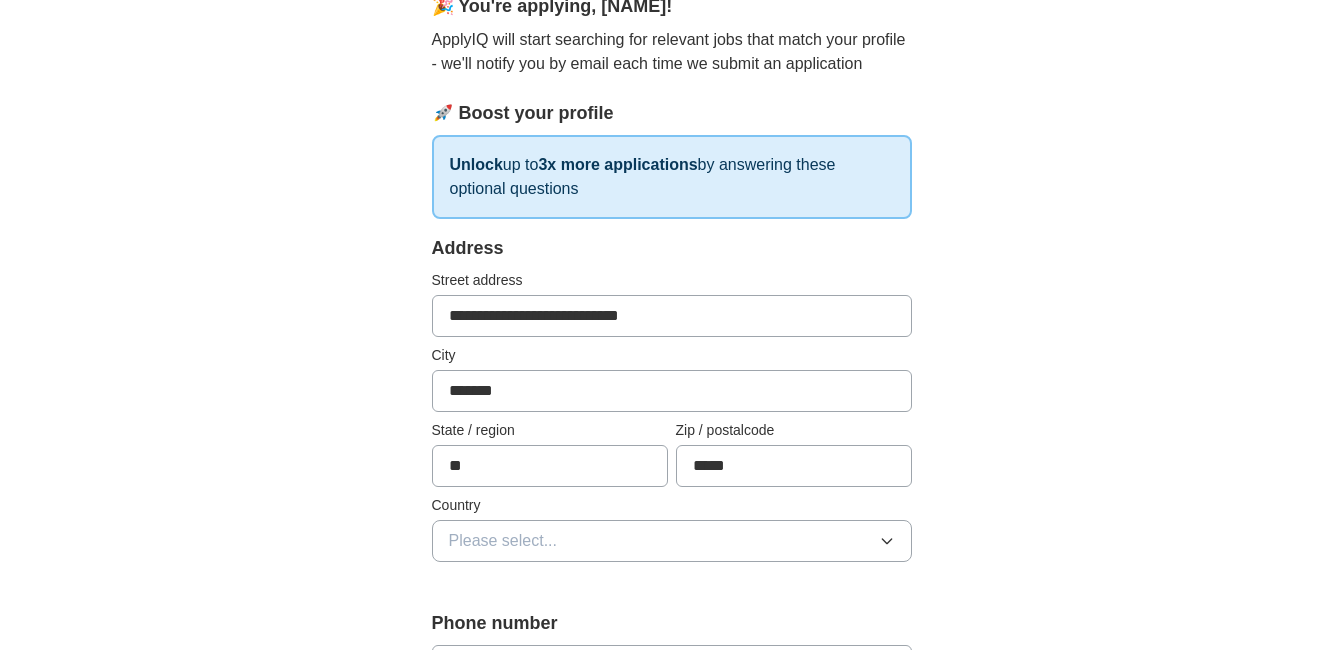 type on "*******" 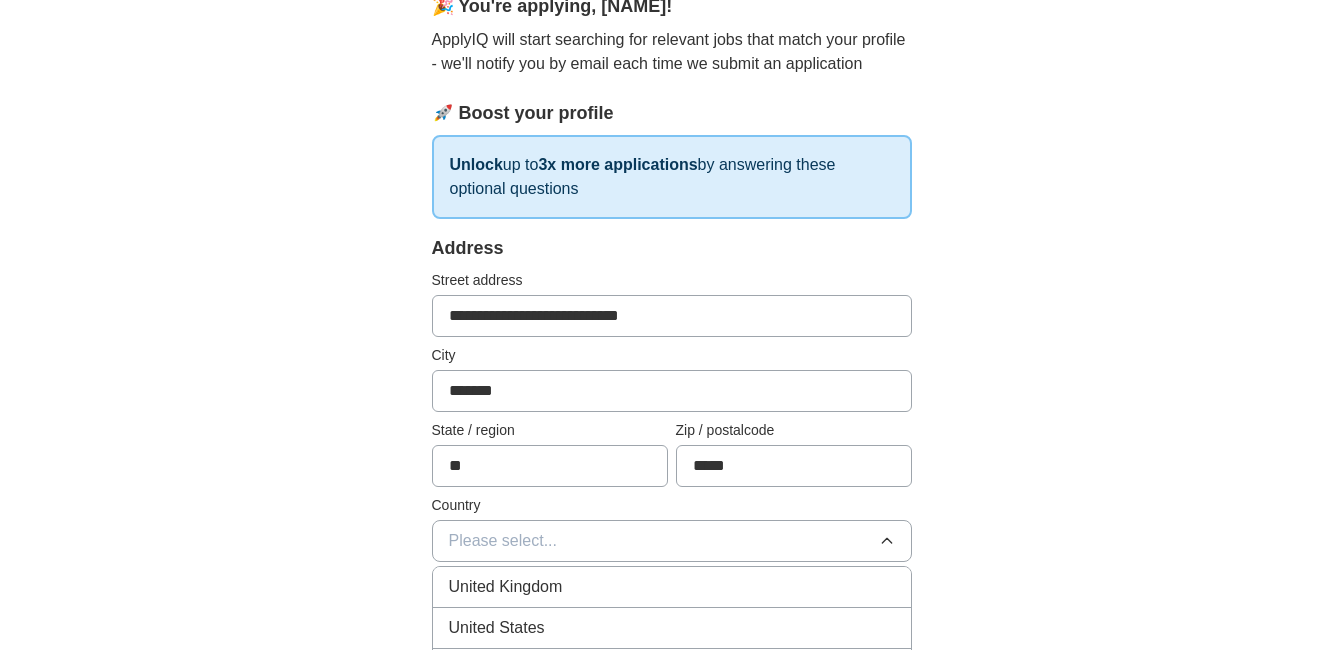 click on "United States" at bounding box center [672, 628] 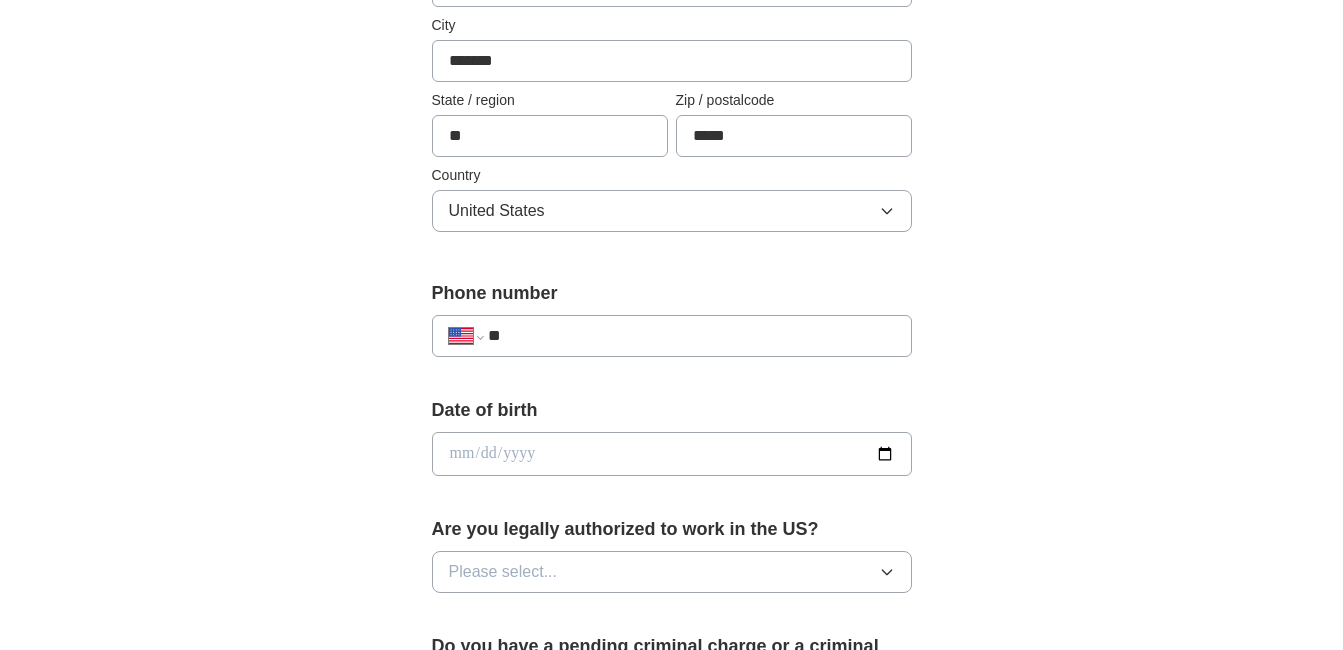 scroll, scrollTop: 600, scrollLeft: 0, axis: vertical 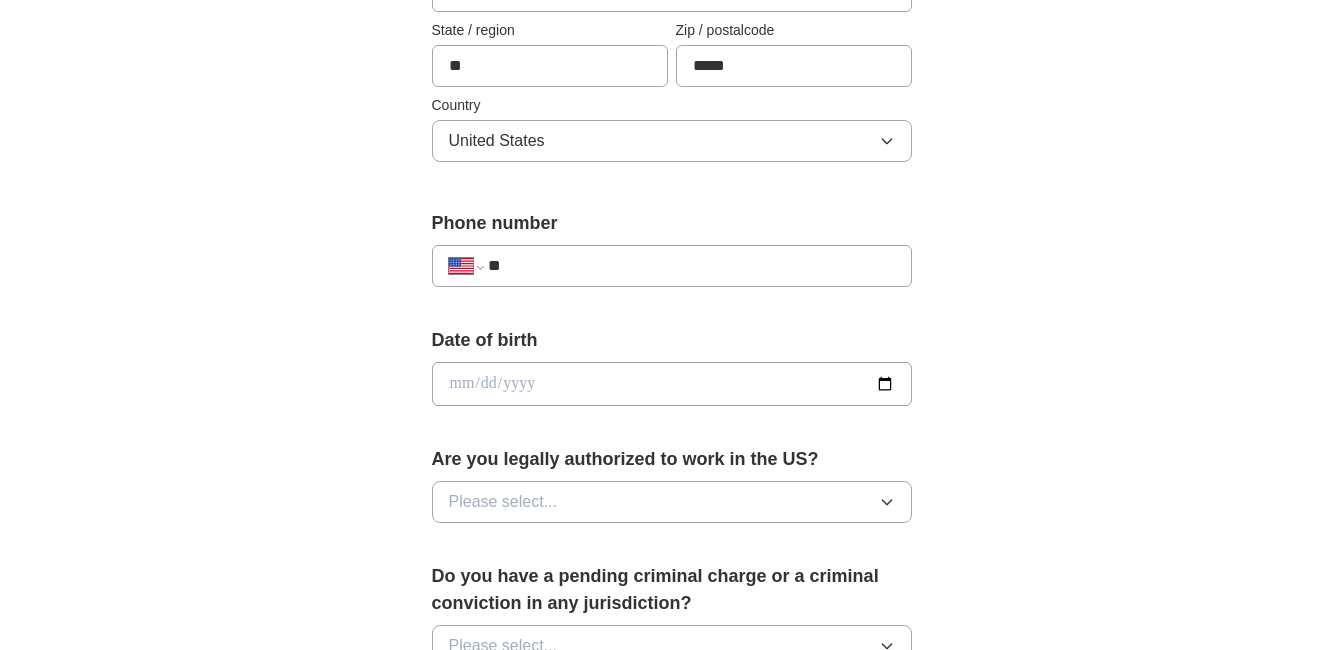 click on "**" at bounding box center [691, 266] 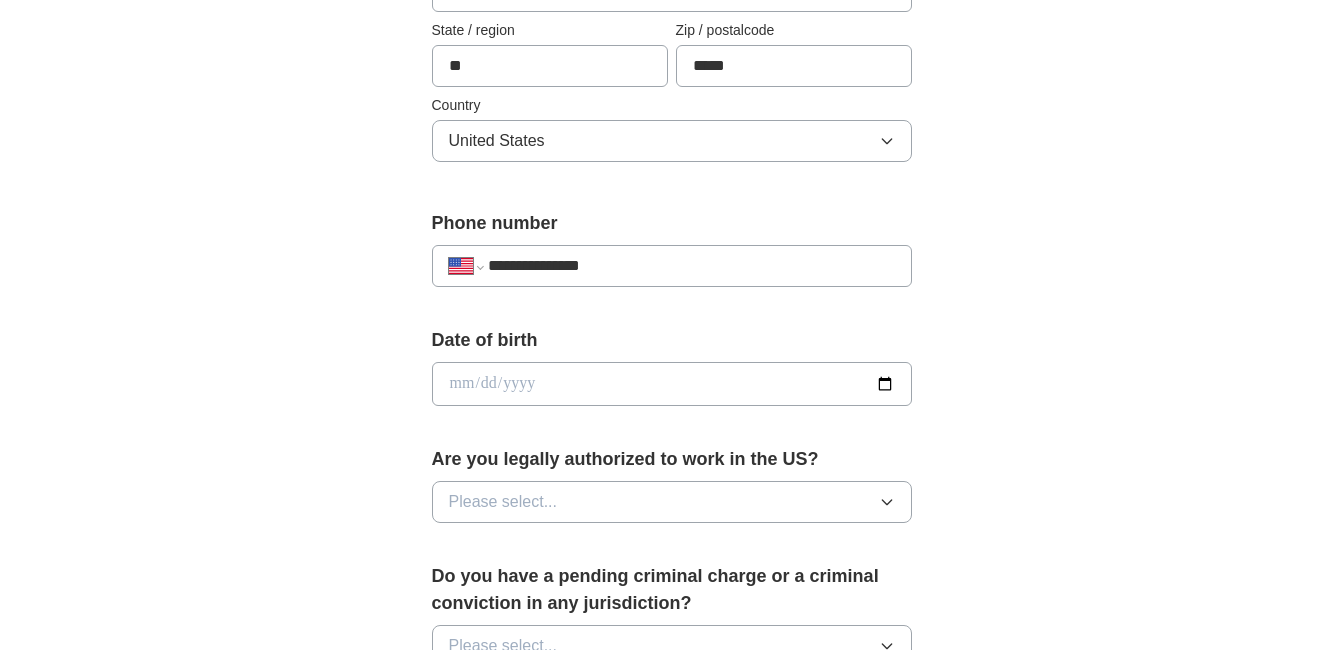 type on "**********" 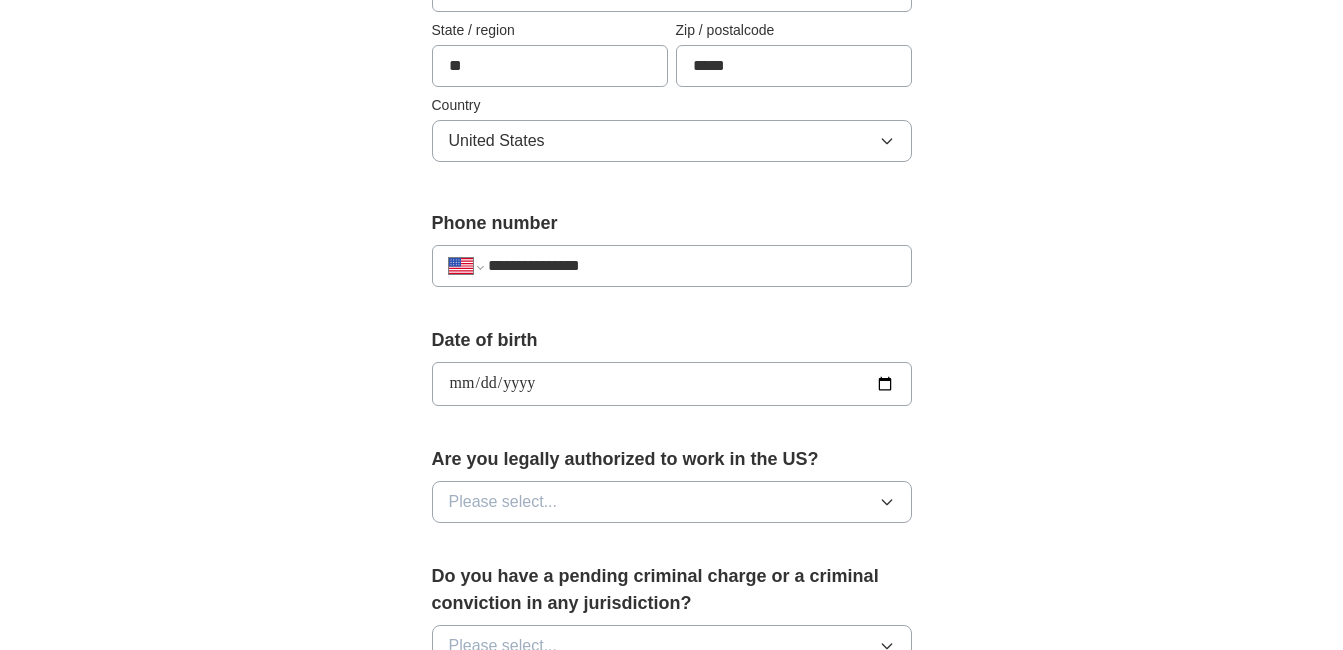 type on "**********" 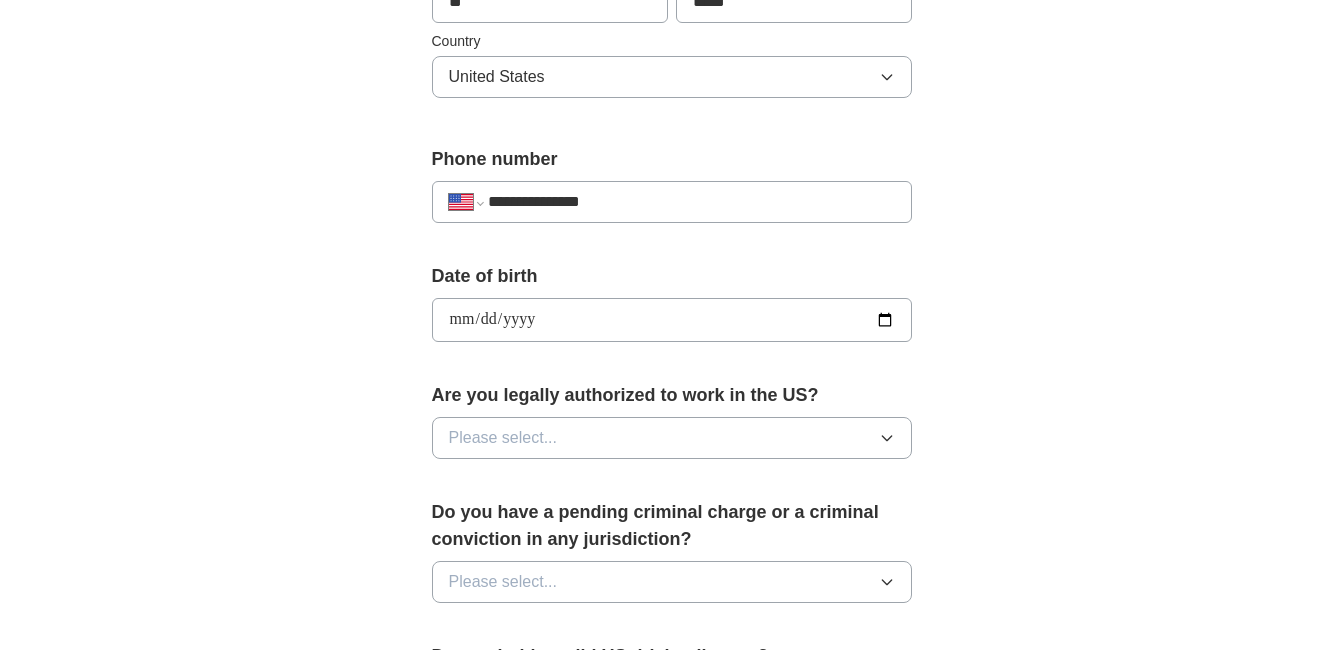 scroll, scrollTop: 700, scrollLeft: 0, axis: vertical 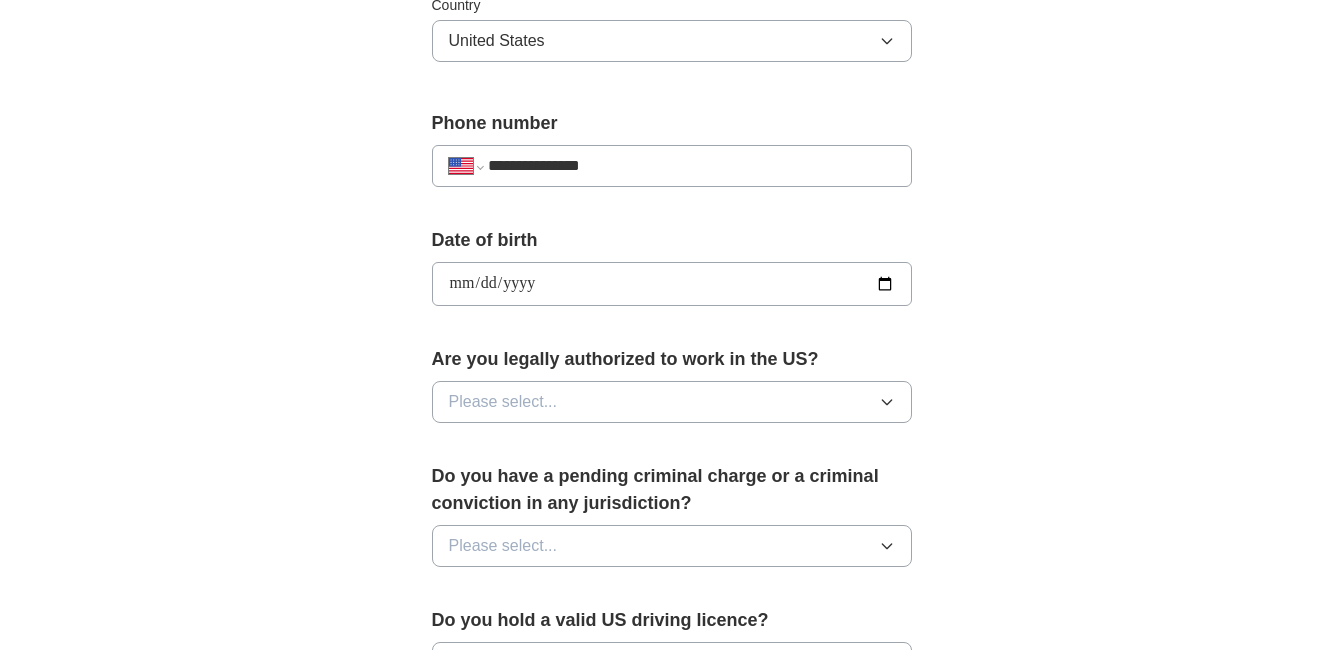 click on "Please select..." at bounding box center [503, 402] 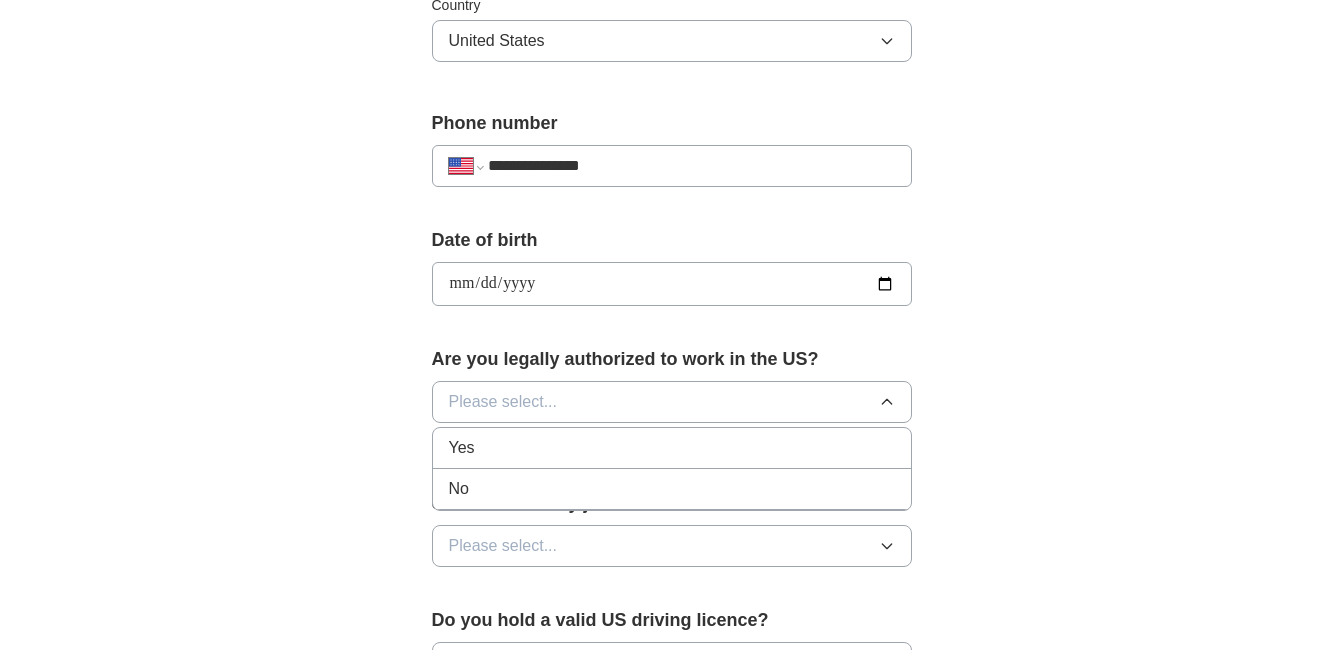 click on "Yes" at bounding box center (672, 448) 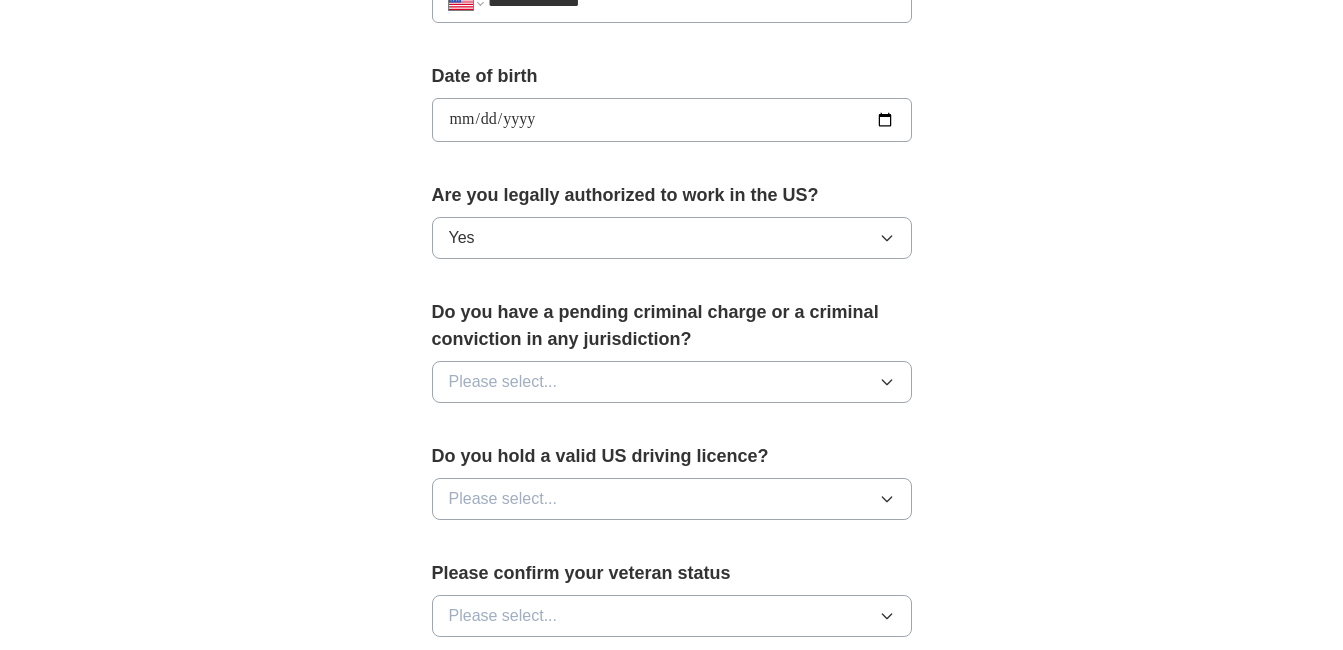 scroll, scrollTop: 900, scrollLeft: 0, axis: vertical 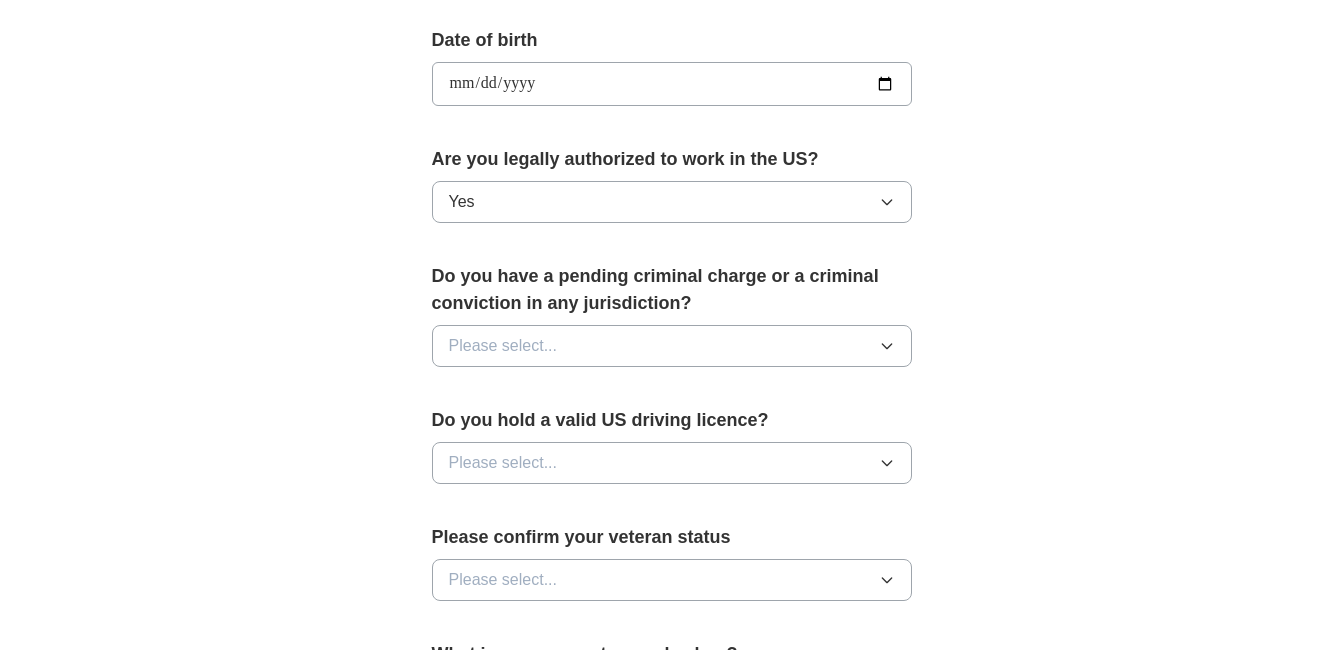 click on "Please select..." at bounding box center [503, 346] 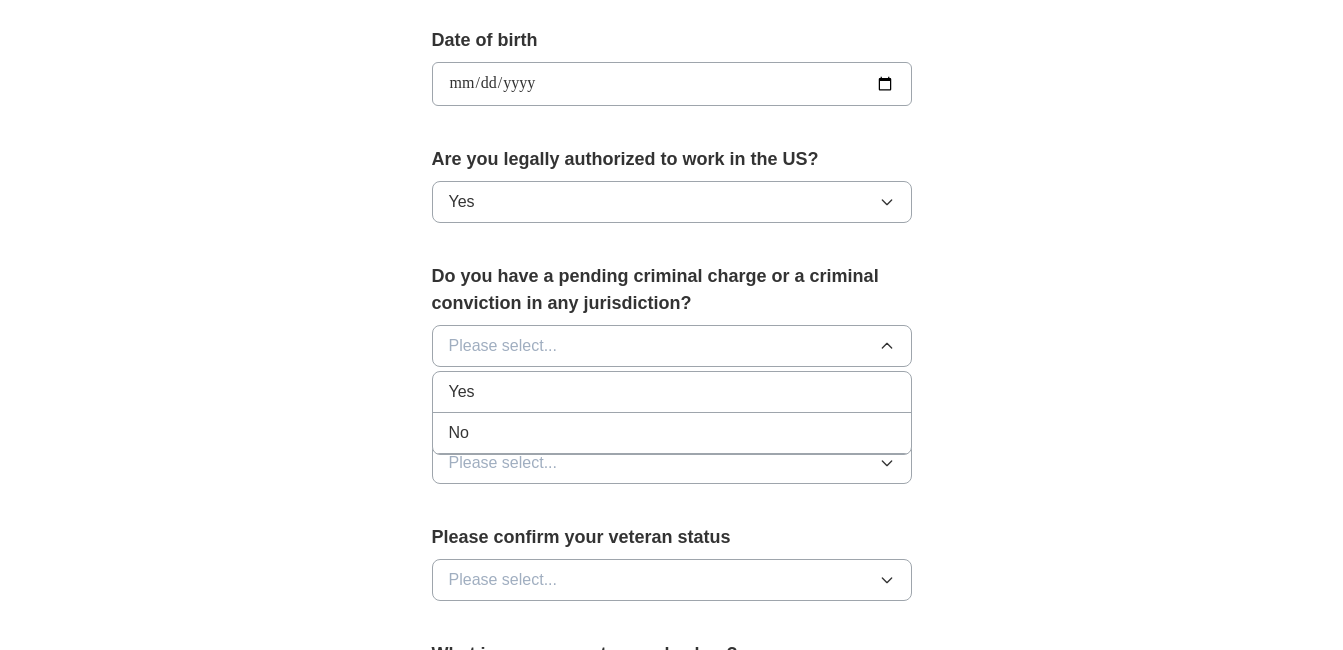 click on "No" at bounding box center (672, 433) 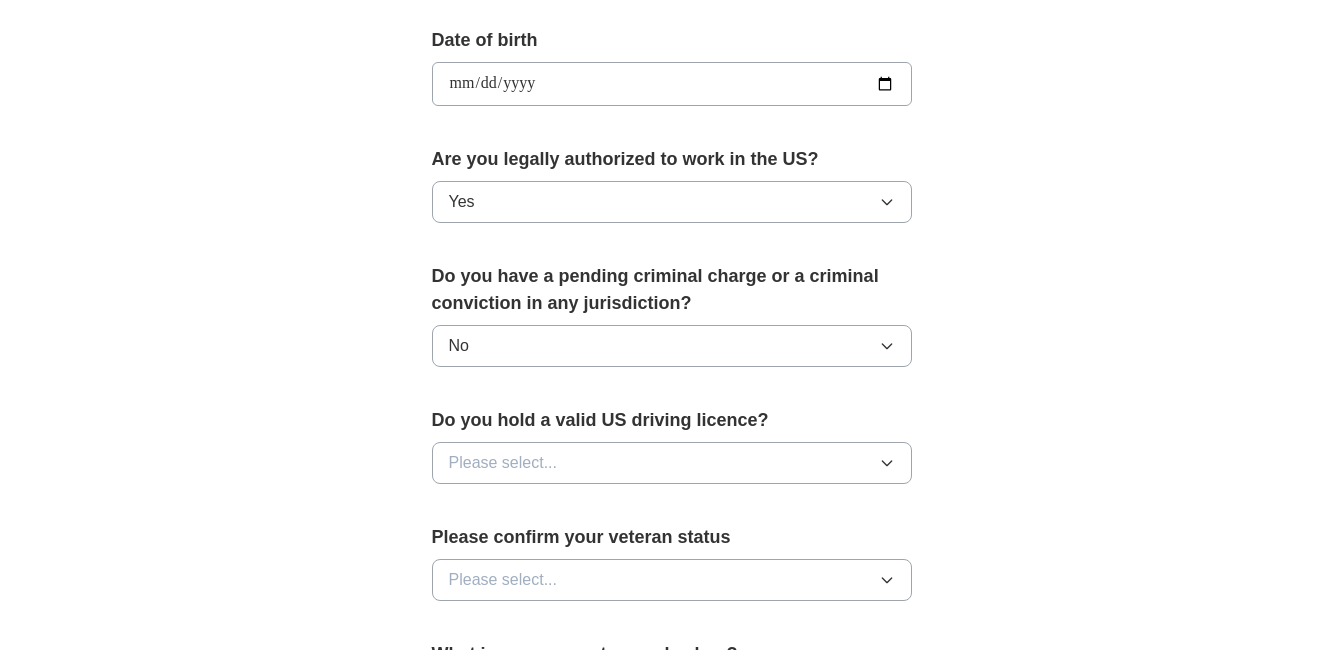 scroll, scrollTop: 1000, scrollLeft: 0, axis: vertical 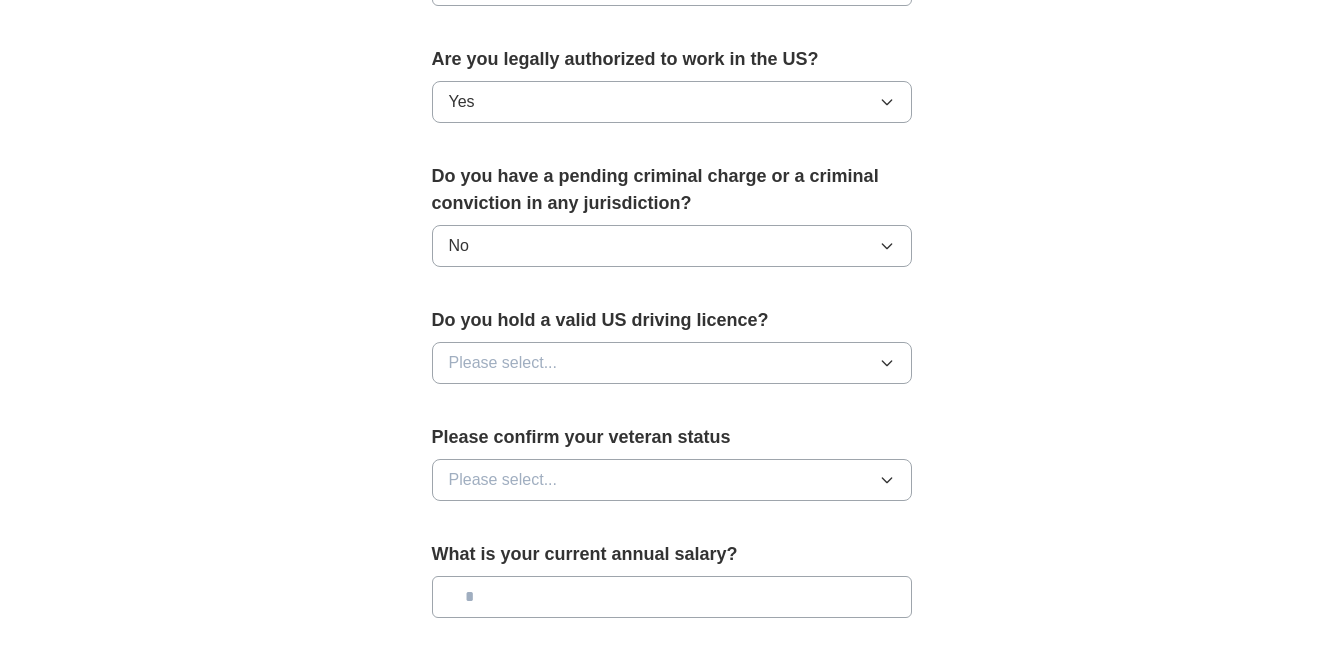 click on "Please select..." at bounding box center [503, 363] 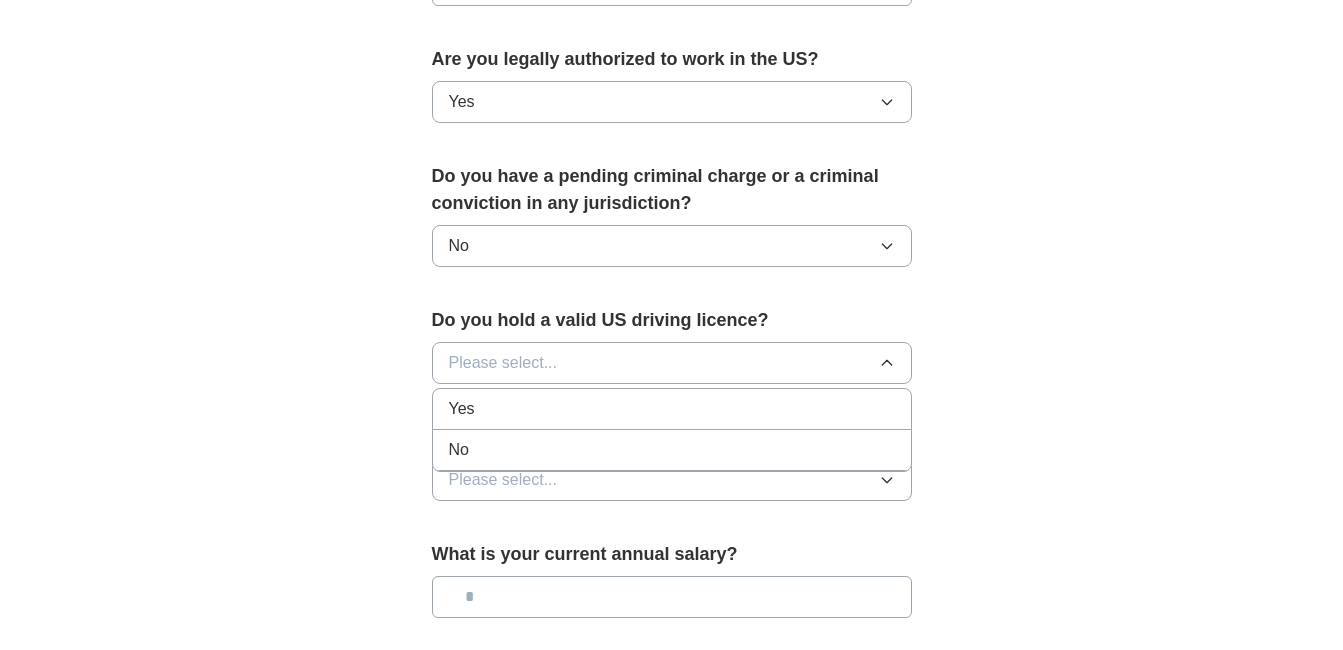 click on "Yes" at bounding box center [462, 409] 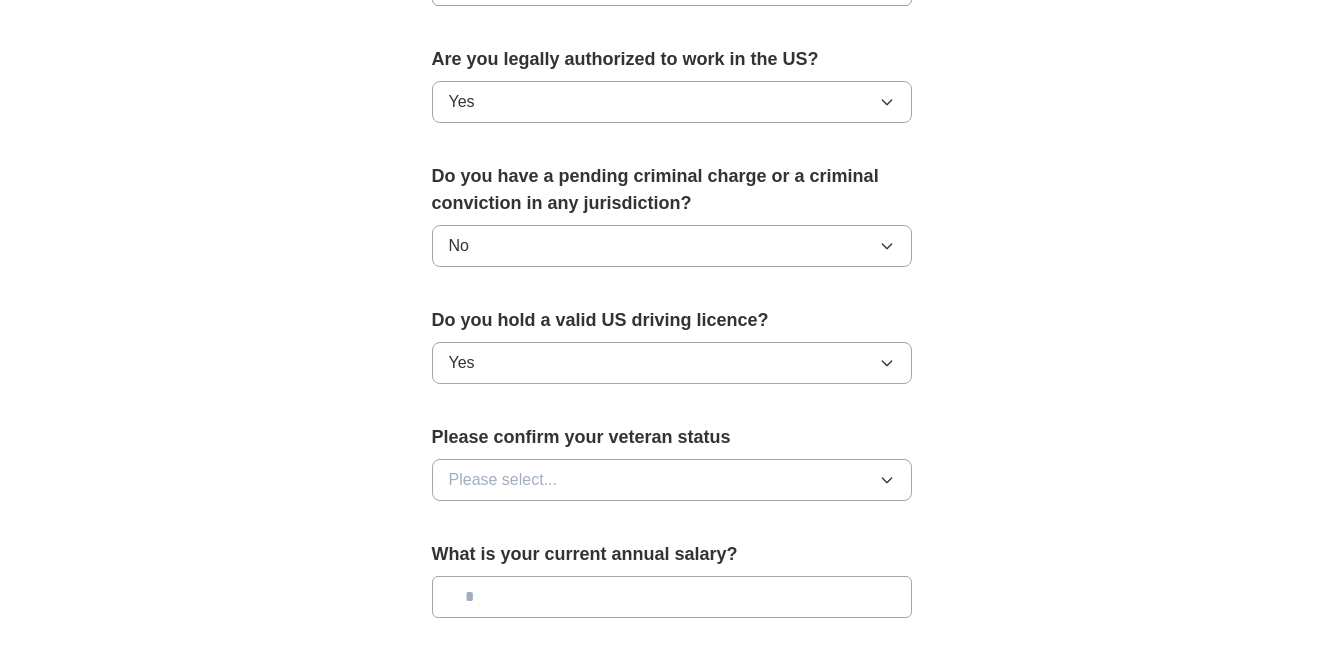 scroll, scrollTop: 1100, scrollLeft: 0, axis: vertical 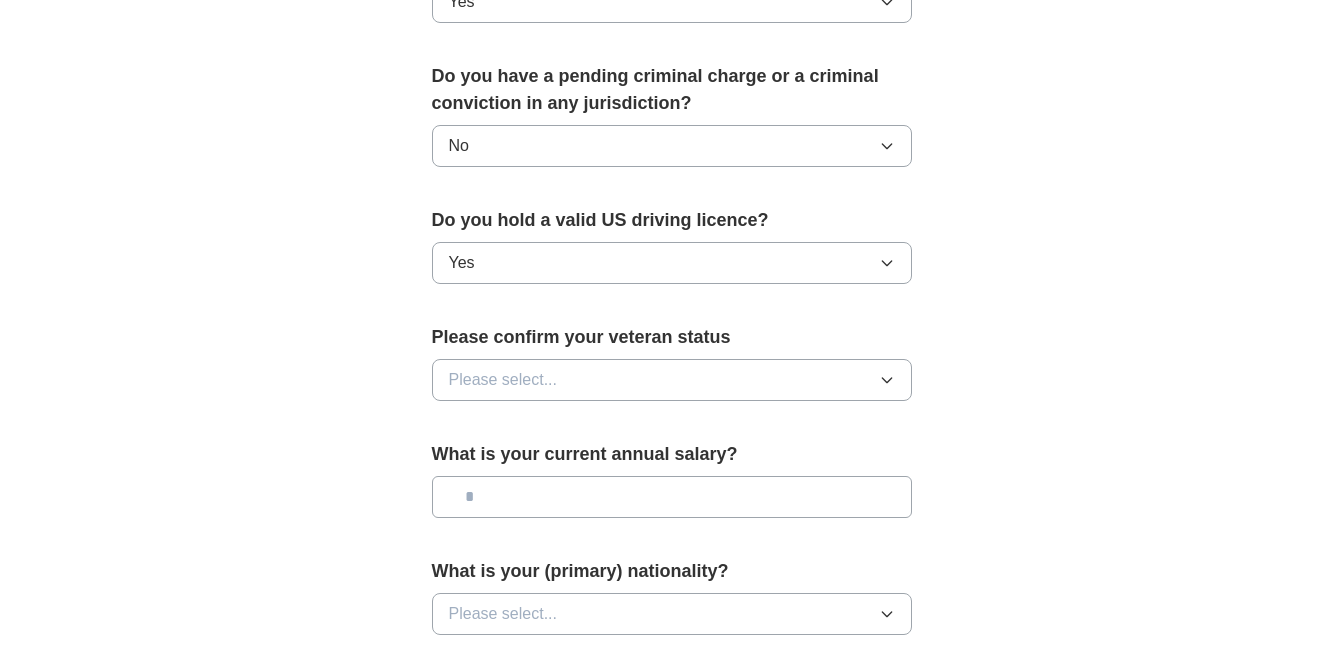 click on "Please select..." at bounding box center [503, 380] 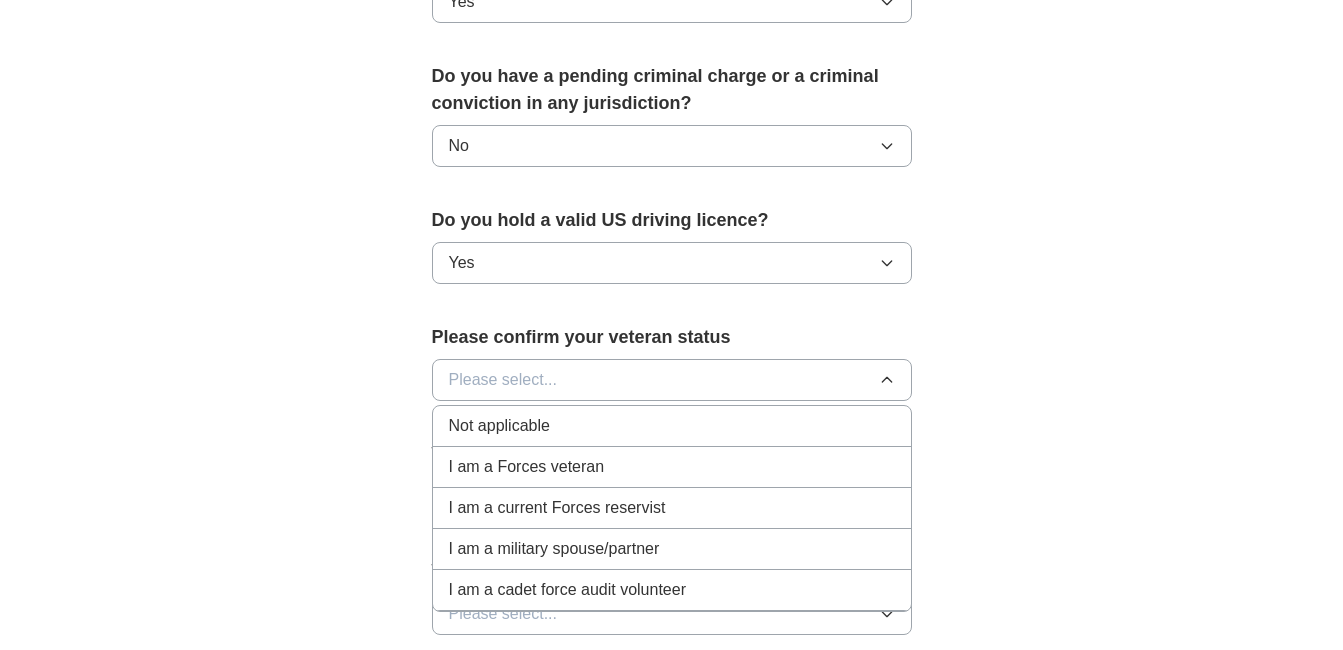 click on "Not applicable" at bounding box center (499, 426) 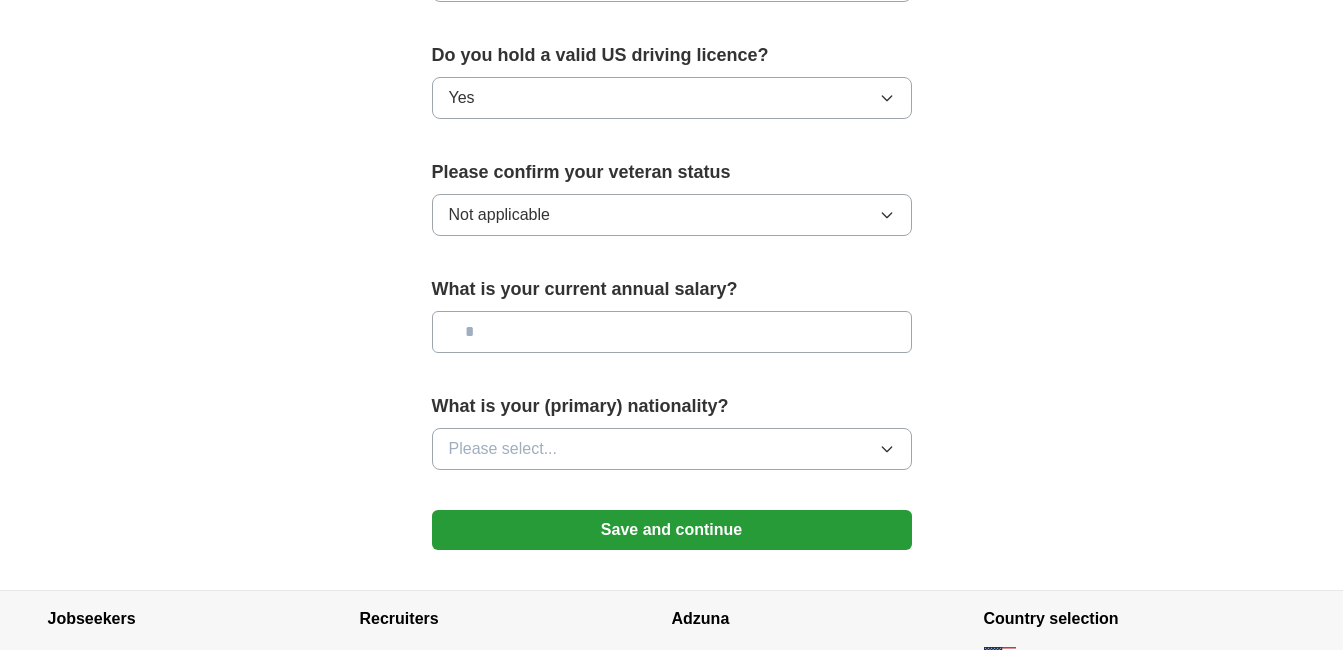 scroll, scrollTop: 1300, scrollLeft: 0, axis: vertical 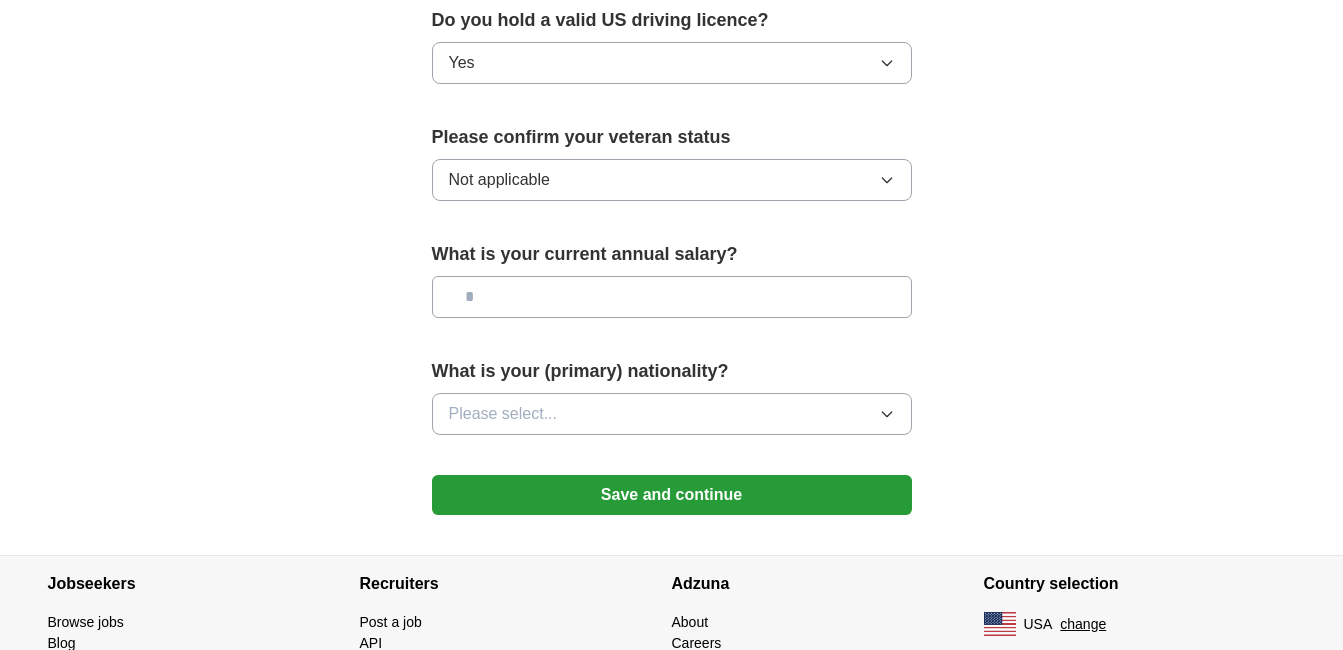 click at bounding box center (672, 297) 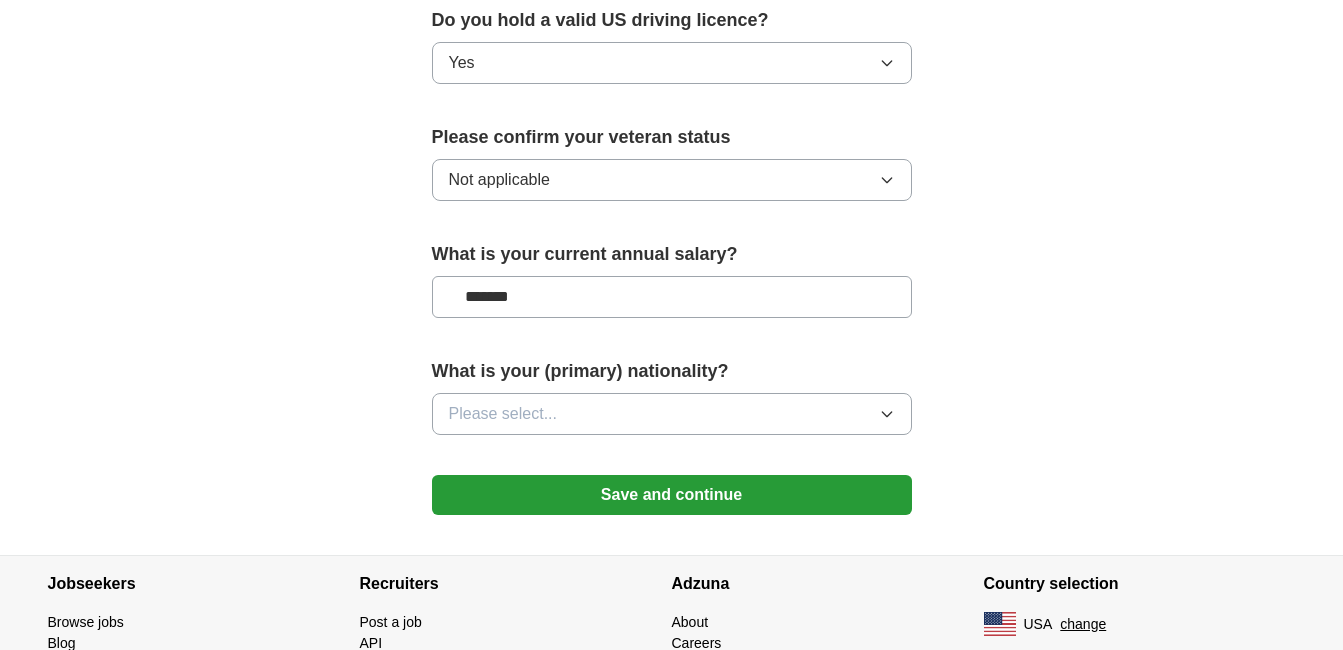 type on "*******" 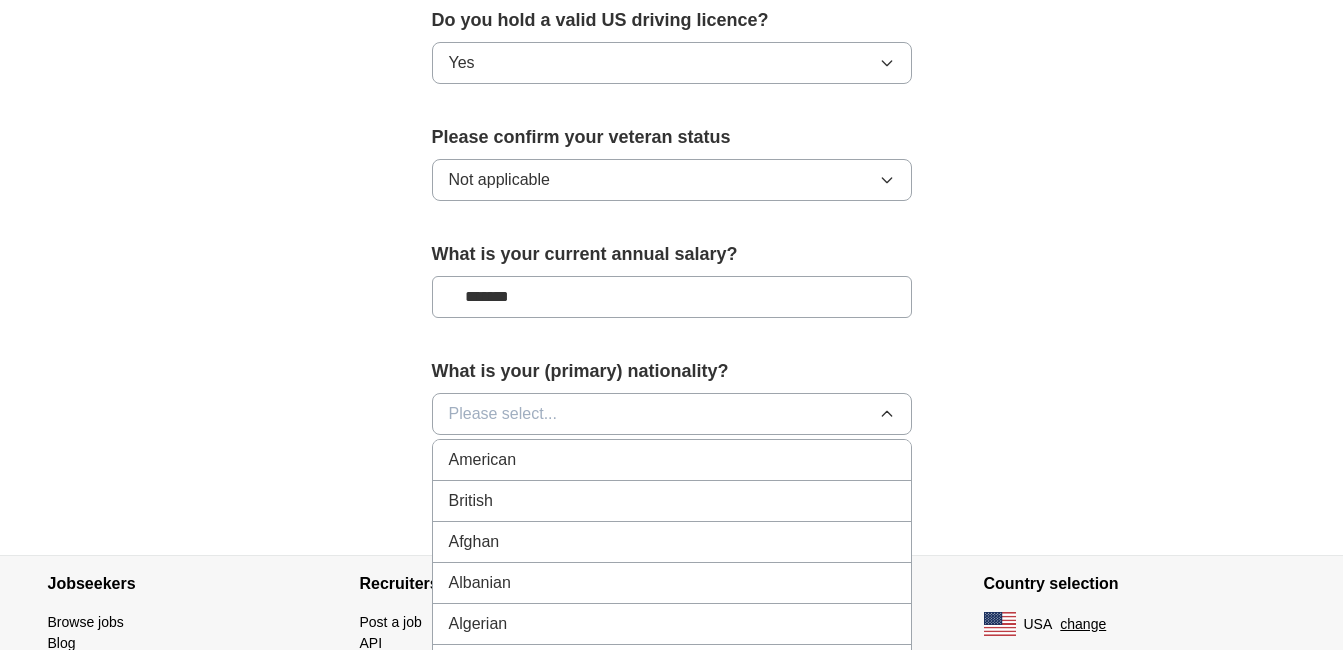 click on "American" at bounding box center [672, 460] 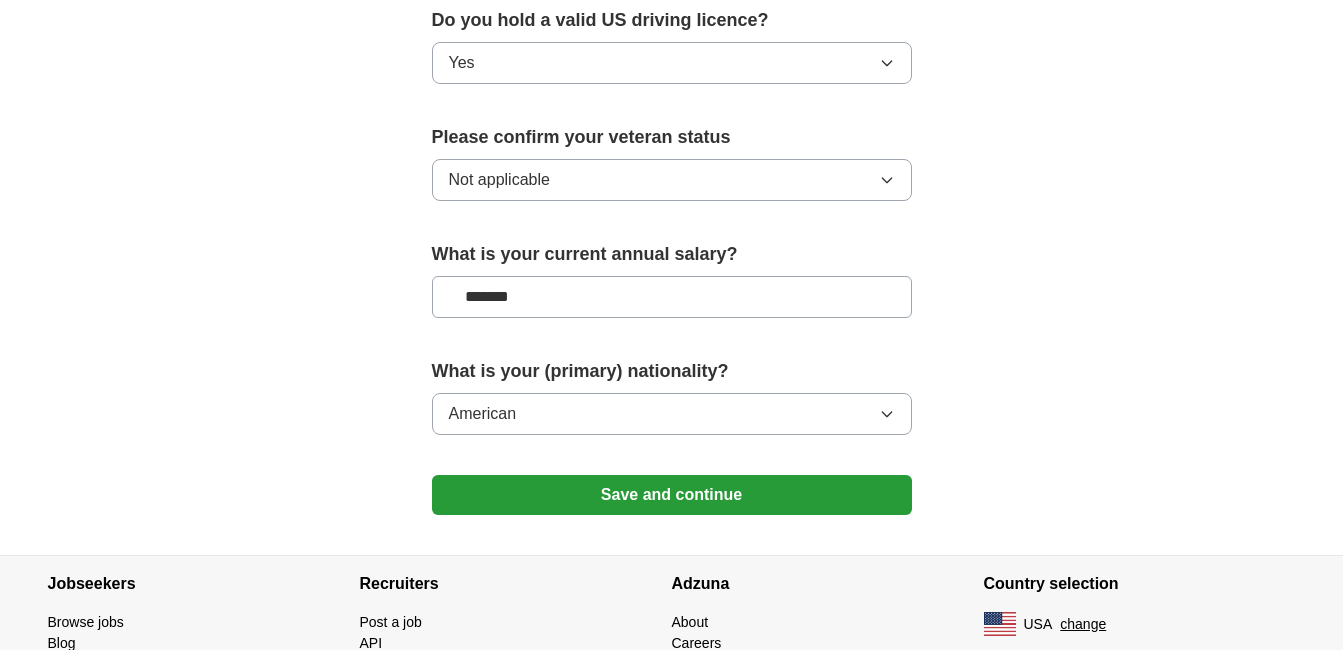 click on "Save and continue" at bounding box center (672, 495) 